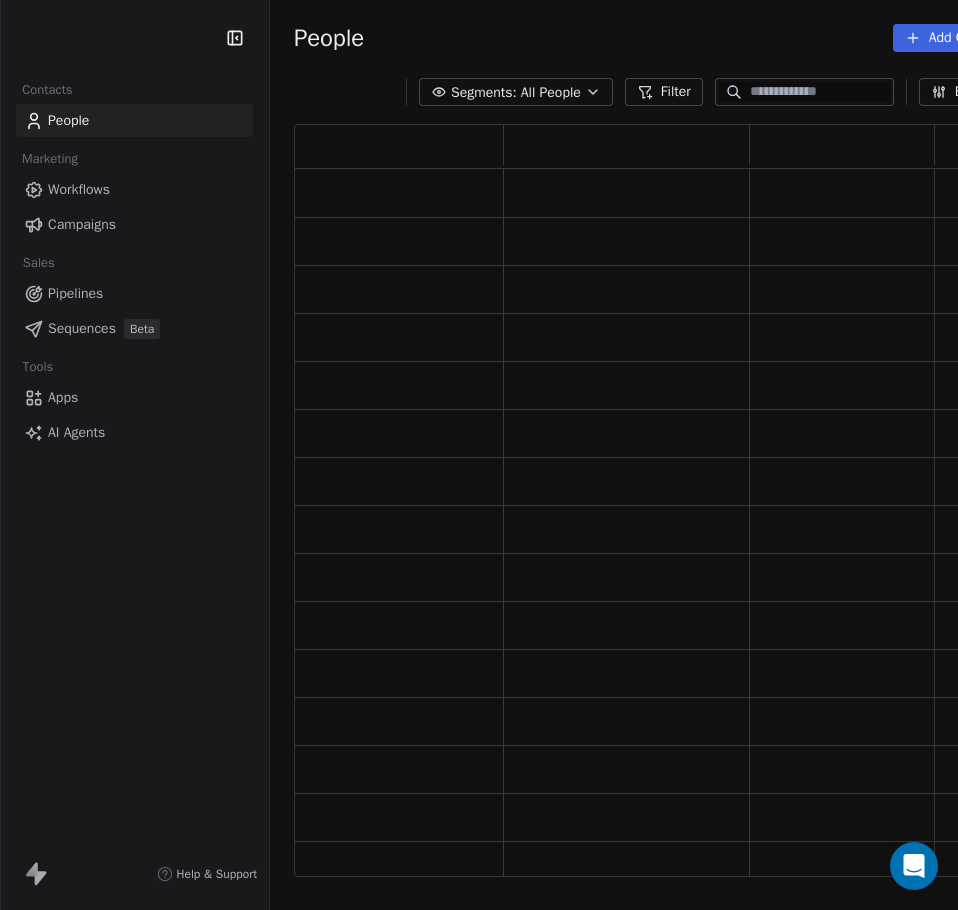 scroll, scrollTop: 0, scrollLeft: 0, axis: both 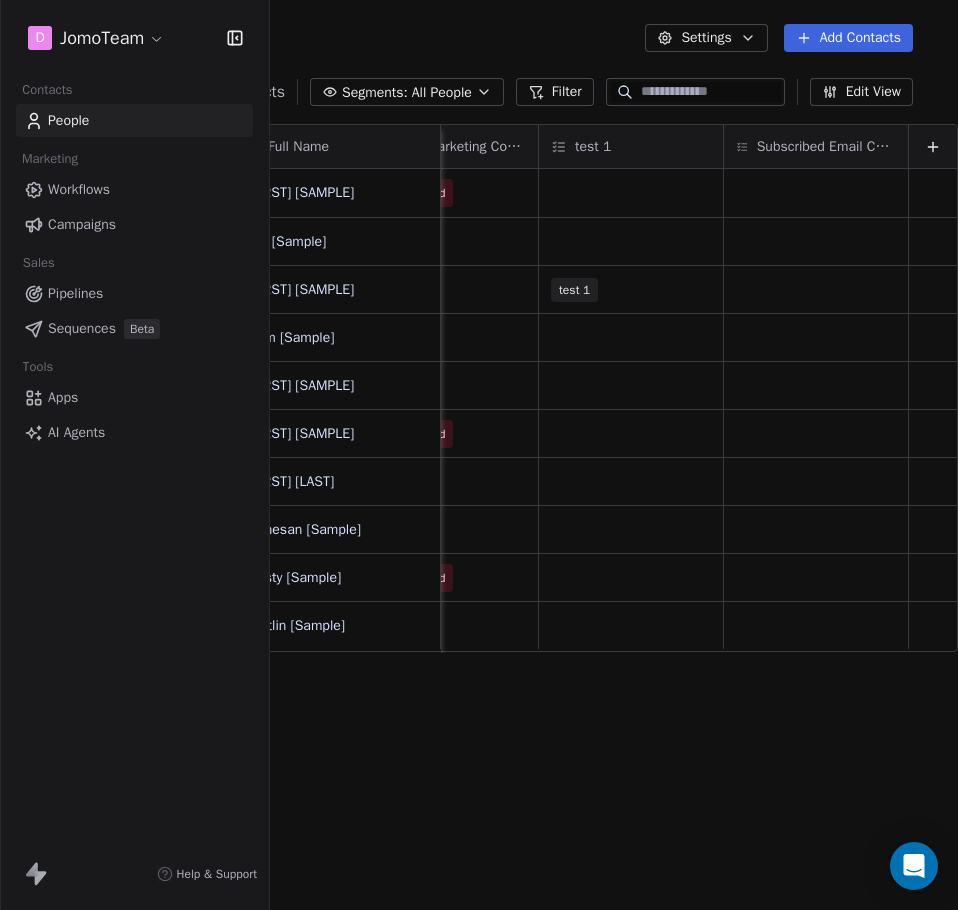 click at bounding box center (711, 92) 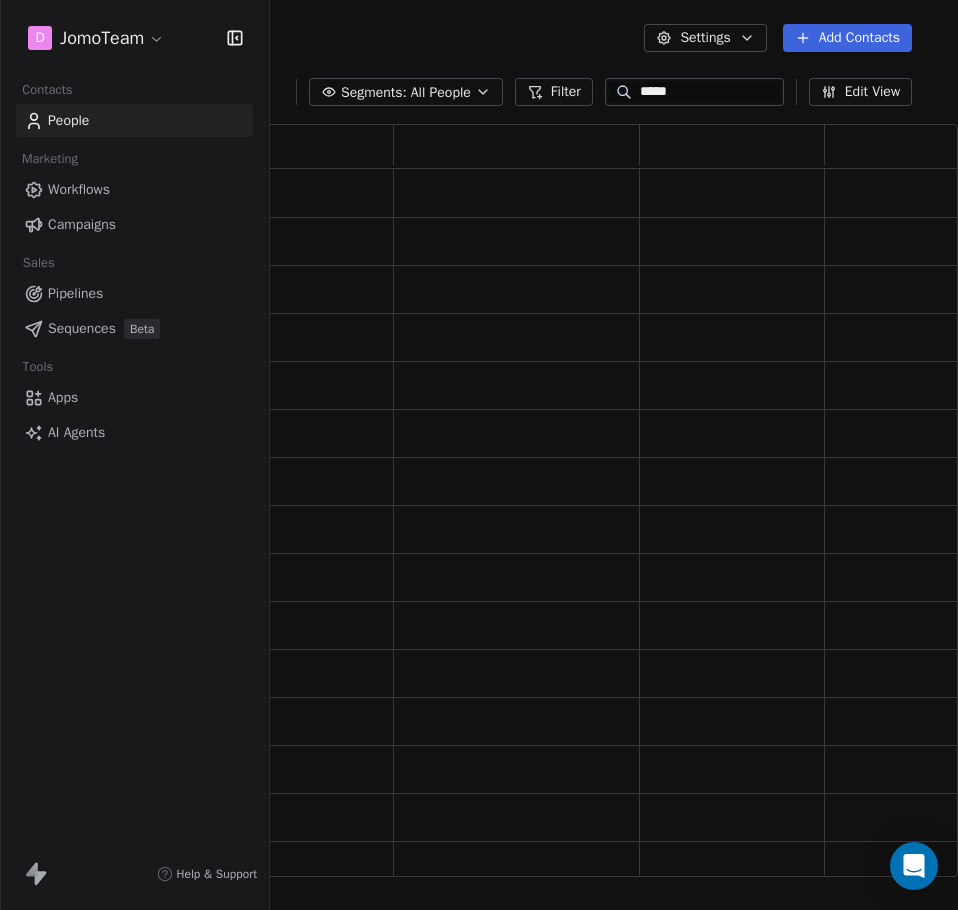 scroll, scrollTop: 16, scrollLeft: 16, axis: both 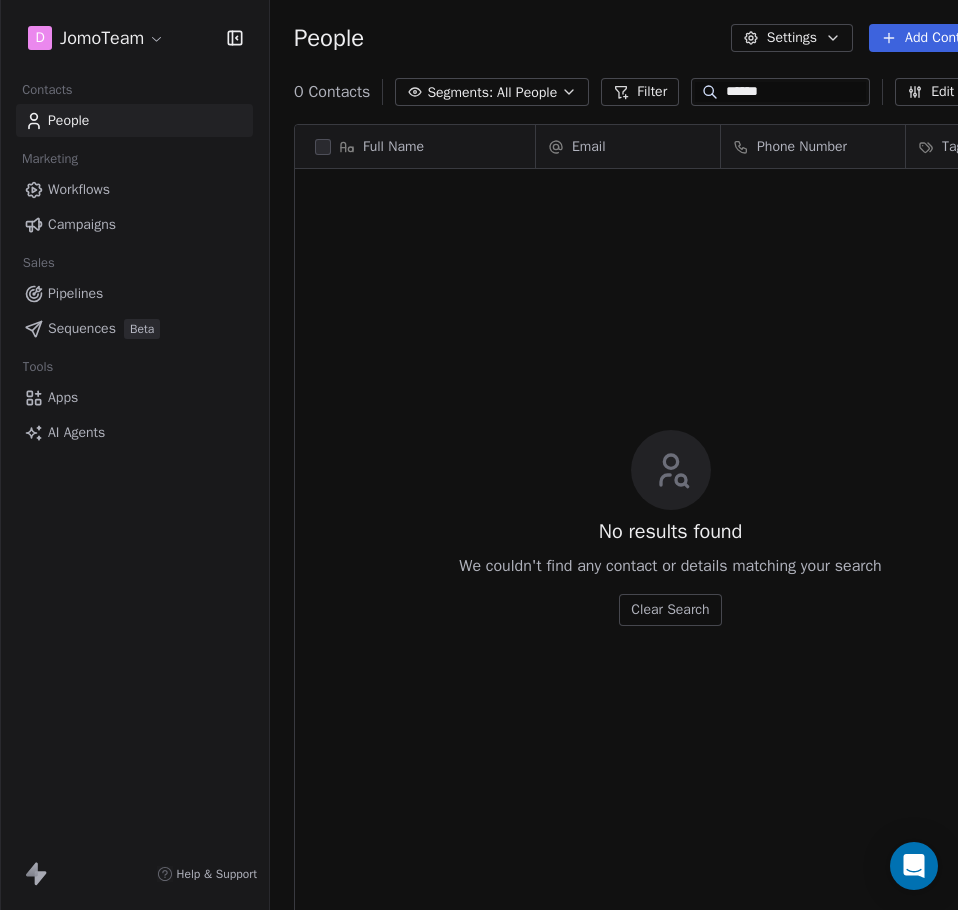 click on "******" at bounding box center (796, 92) 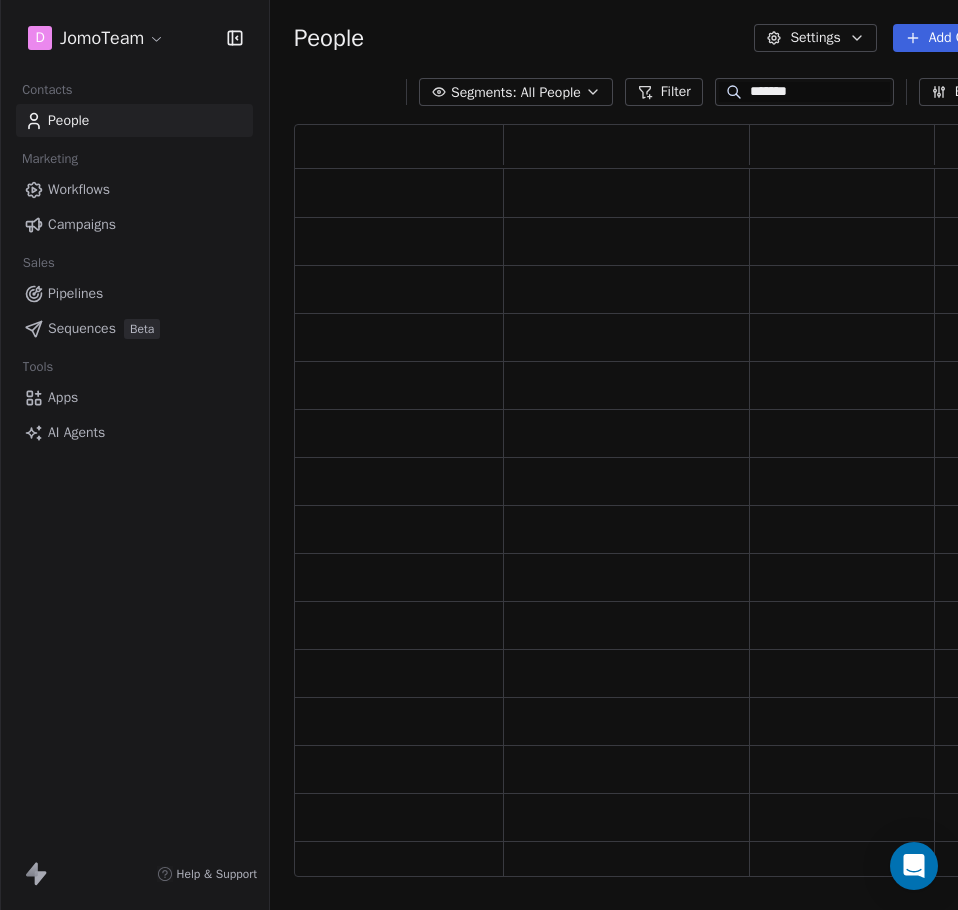 scroll, scrollTop: 16, scrollLeft: 16, axis: both 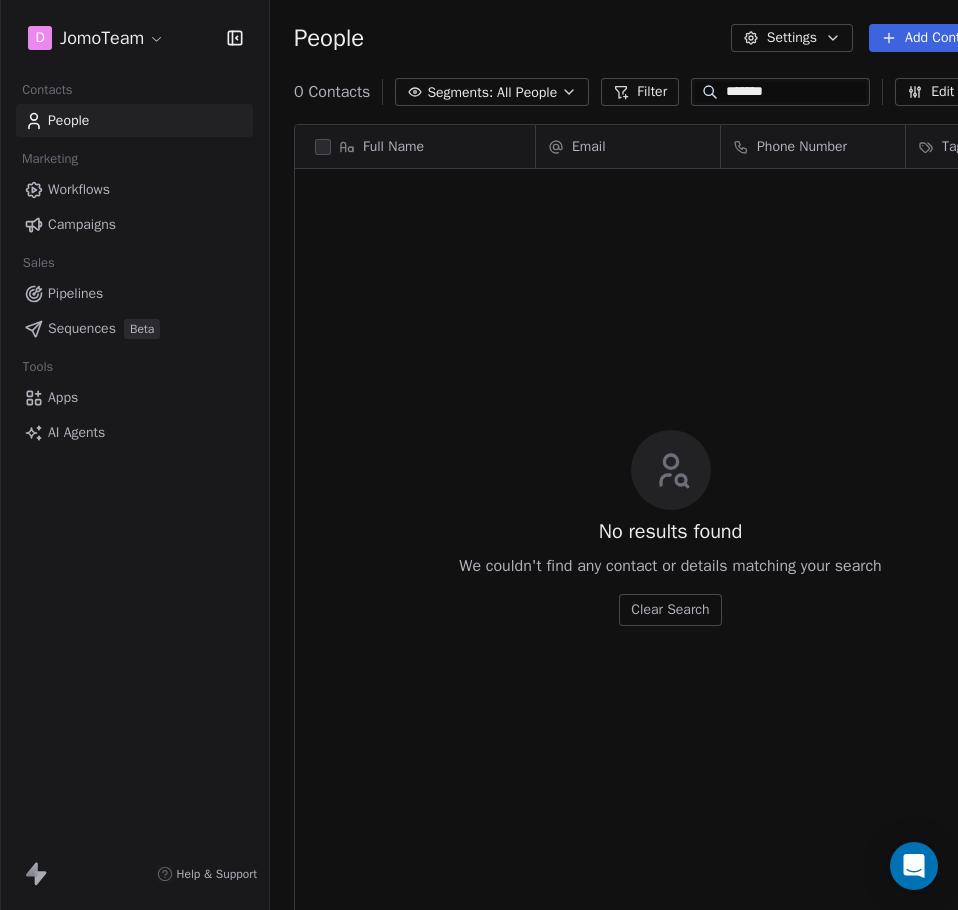 click on "No results found We couldn't find any contact or details matching your search Clear Search" at bounding box center (670, 528) 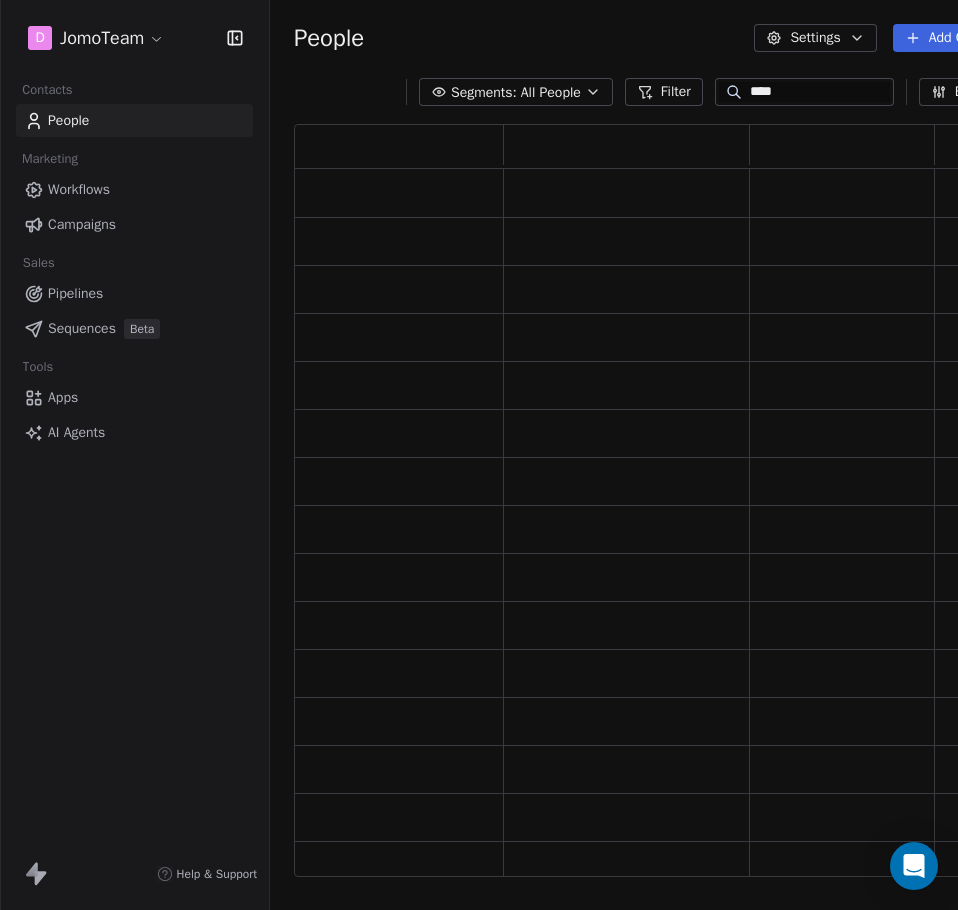 scroll, scrollTop: 16, scrollLeft: 16, axis: both 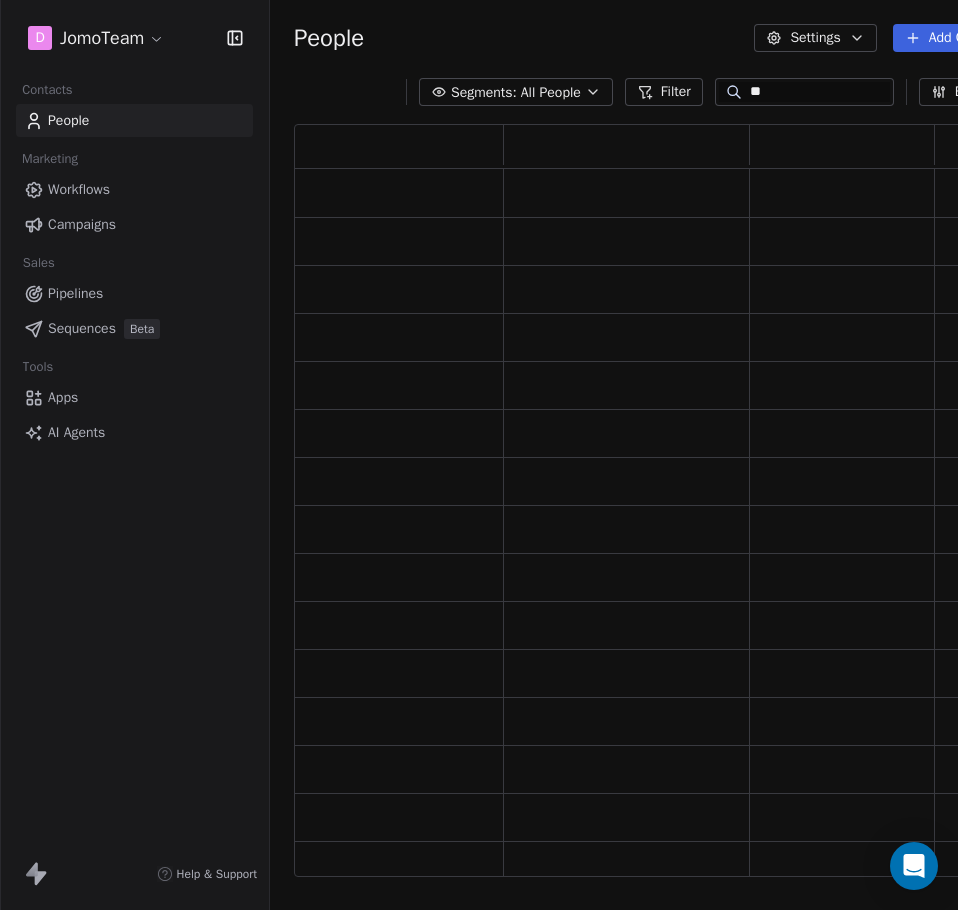 type on "*" 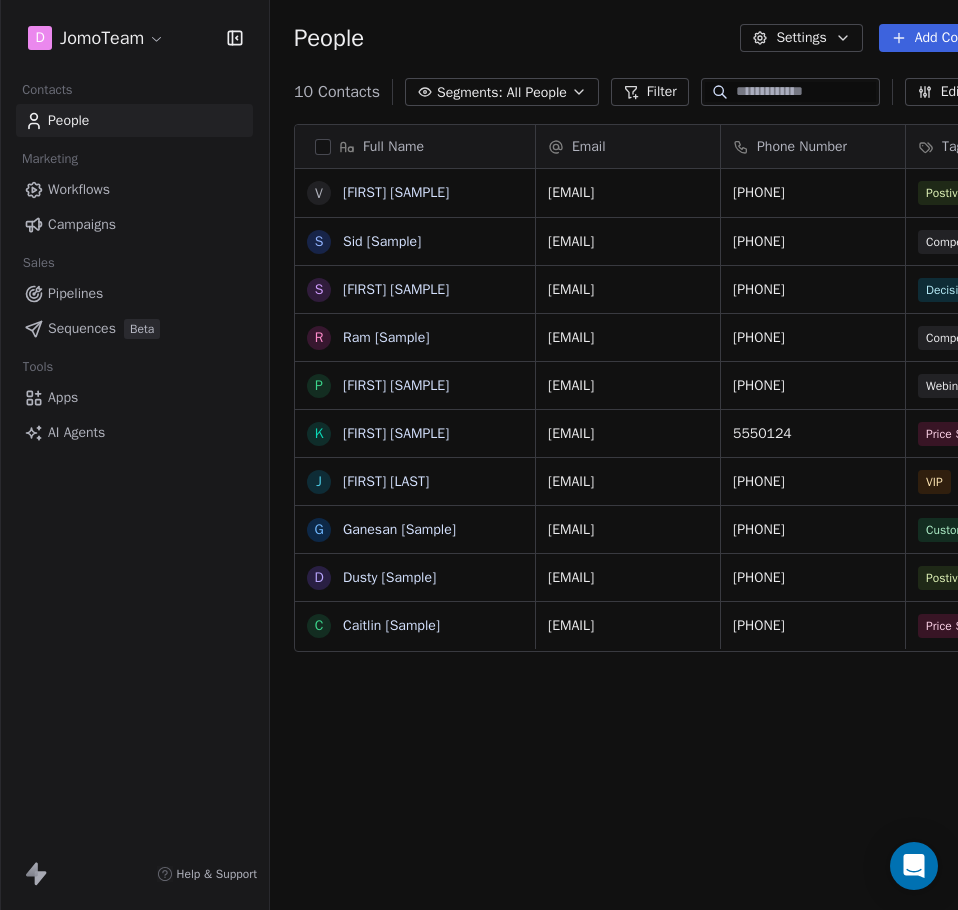 scroll, scrollTop: 16, scrollLeft: 16, axis: both 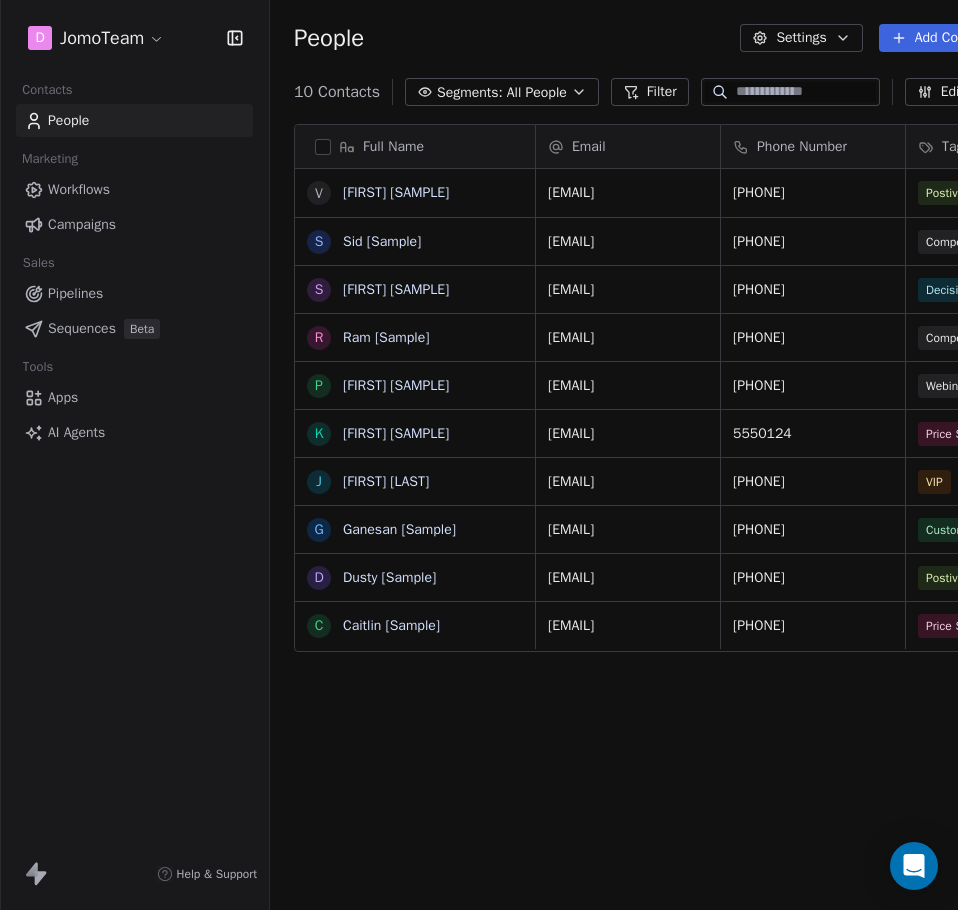 click at bounding box center [806, 92] 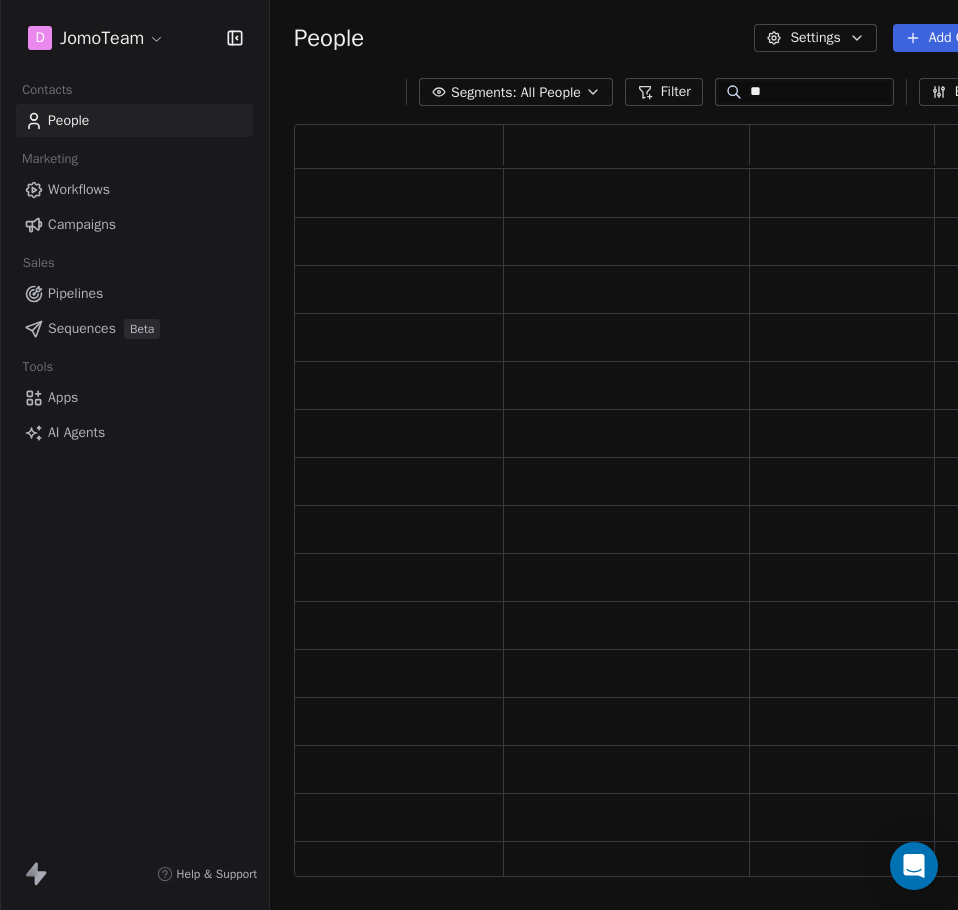 scroll, scrollTop: 16, scrollLeft: 16, axis: both 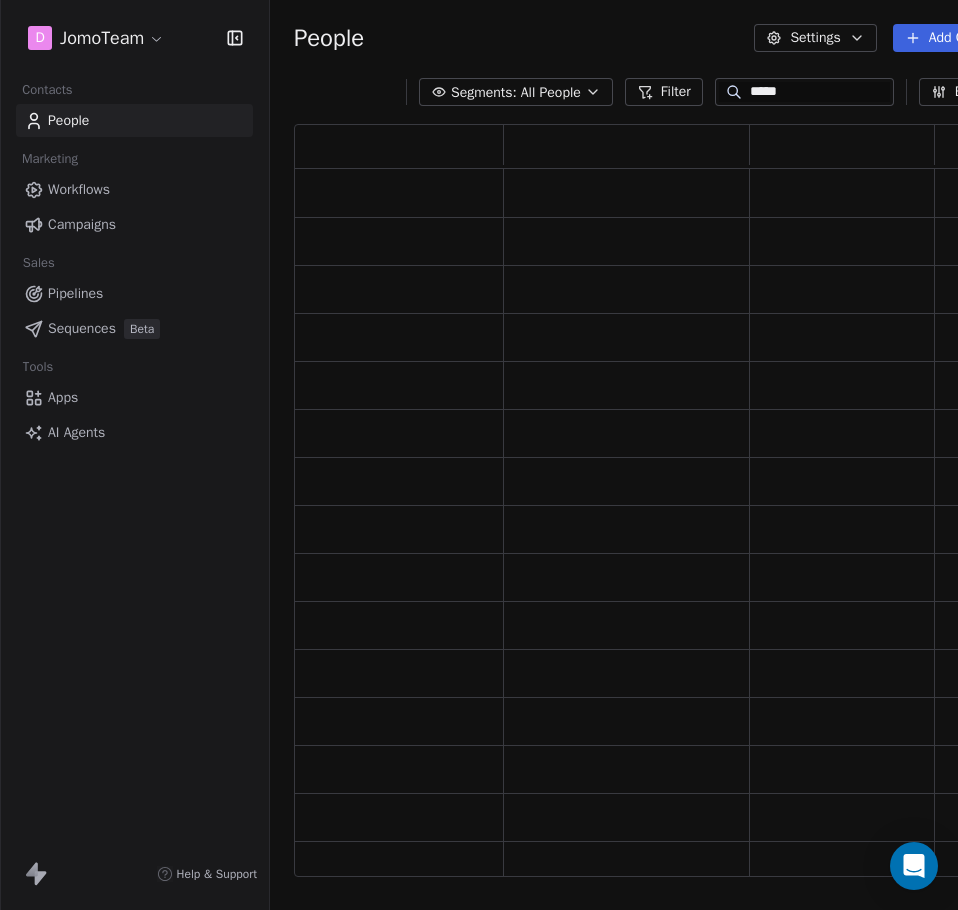 type on "*****" 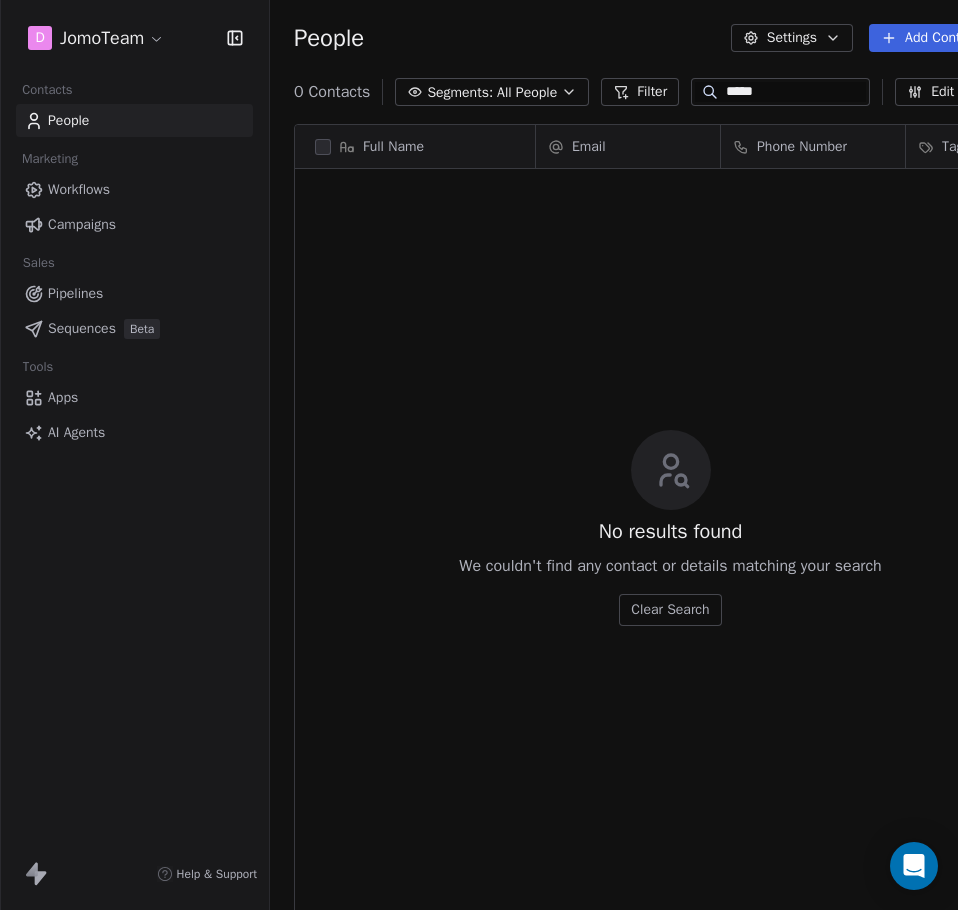 scroll, scrollTop: 16, scrollLeft: 16, axis: both 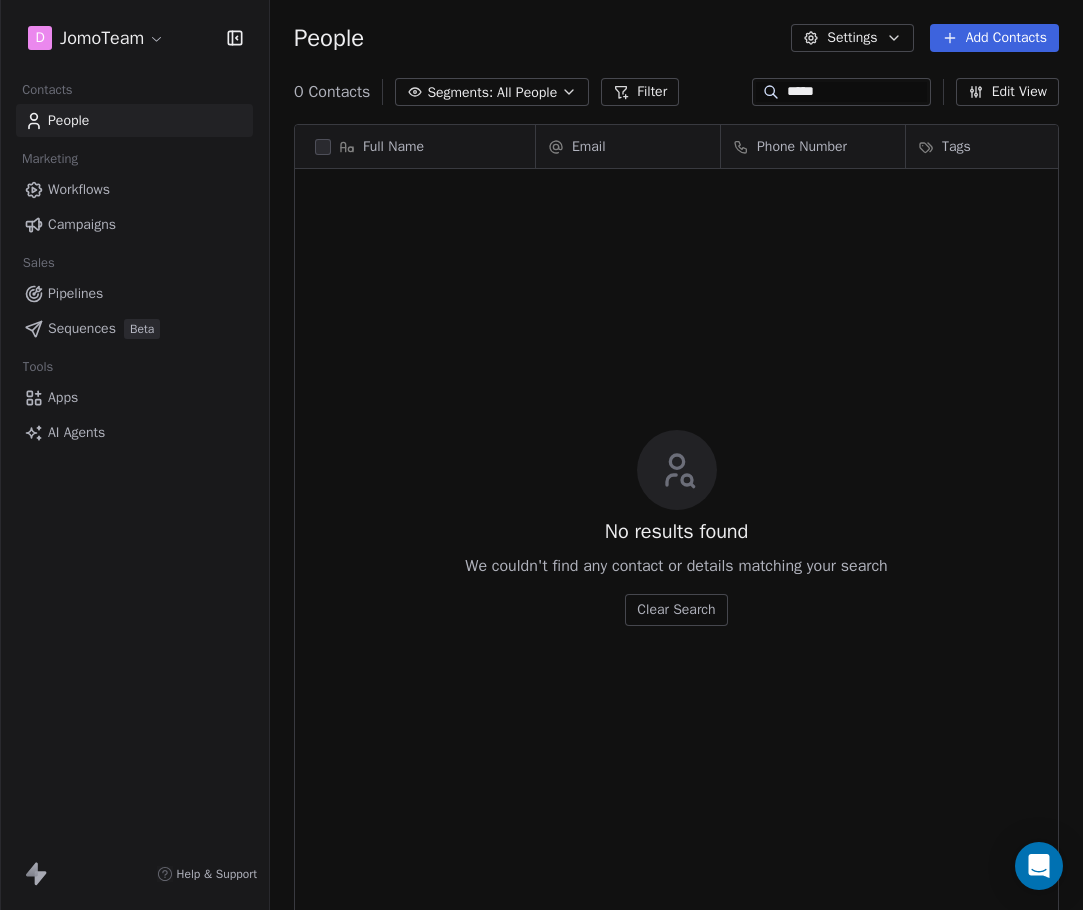 click on "People" at bounding box center (134, 120) 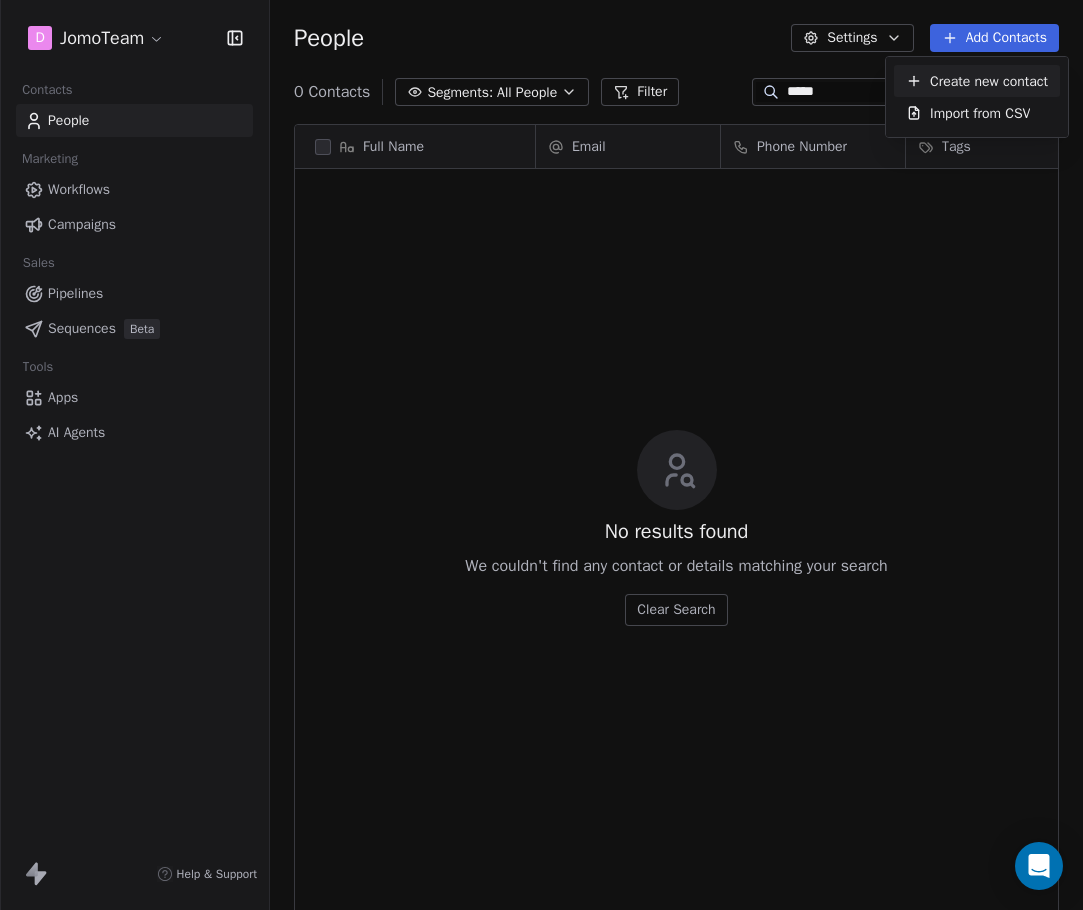 click on "Create new contact" at bounding box center [989, 81] 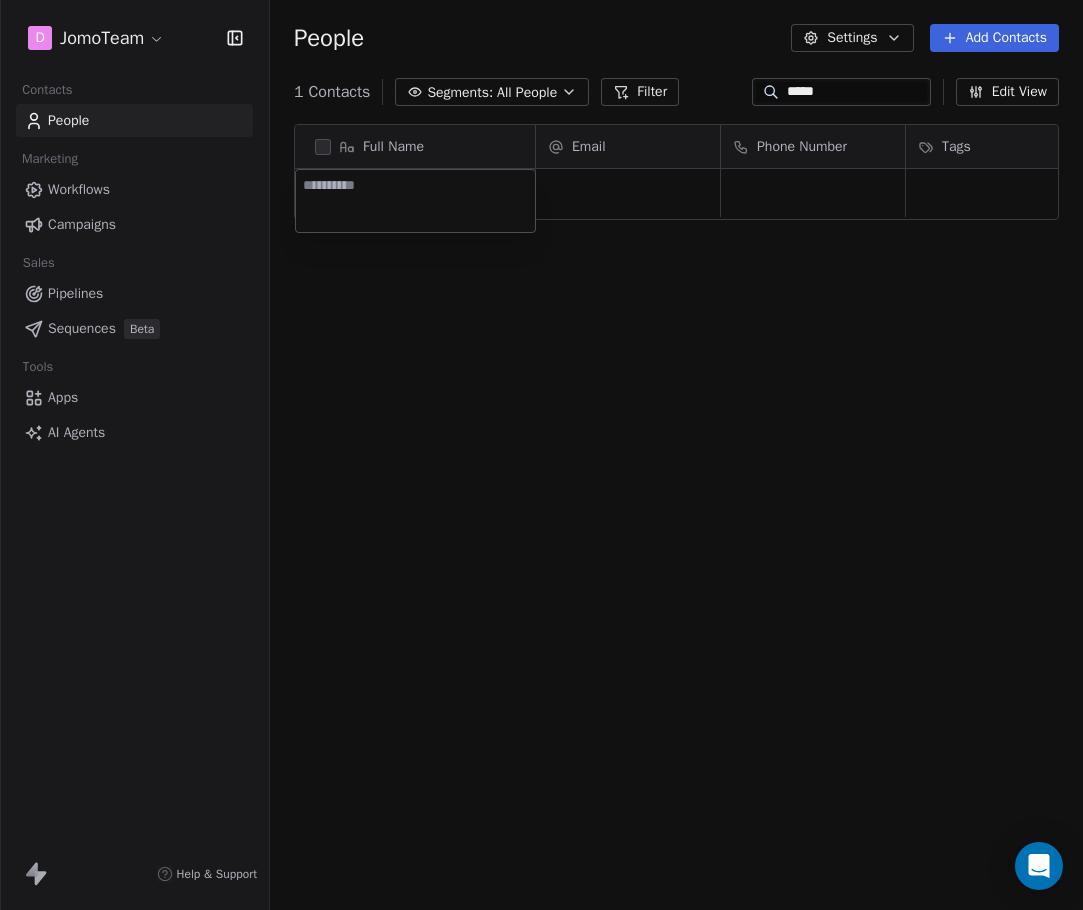 click at bounding box center (415, 201) 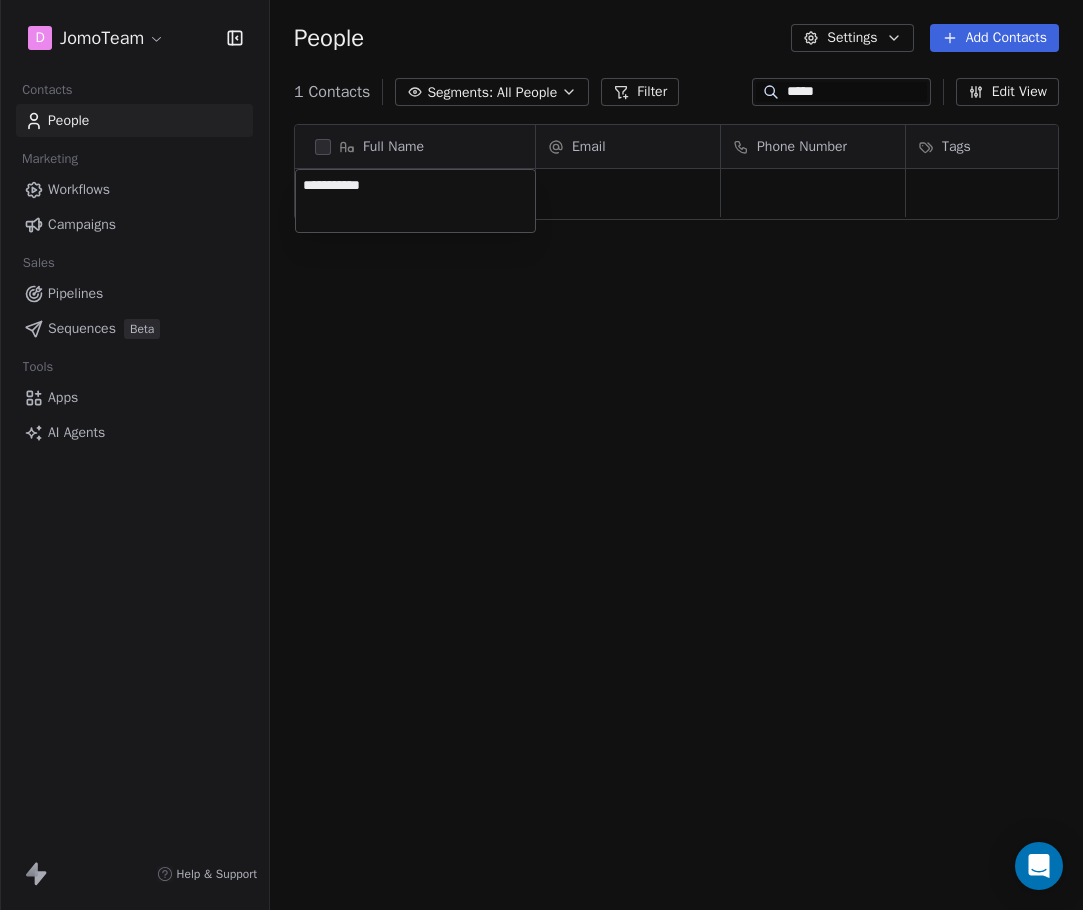 type on "**********" 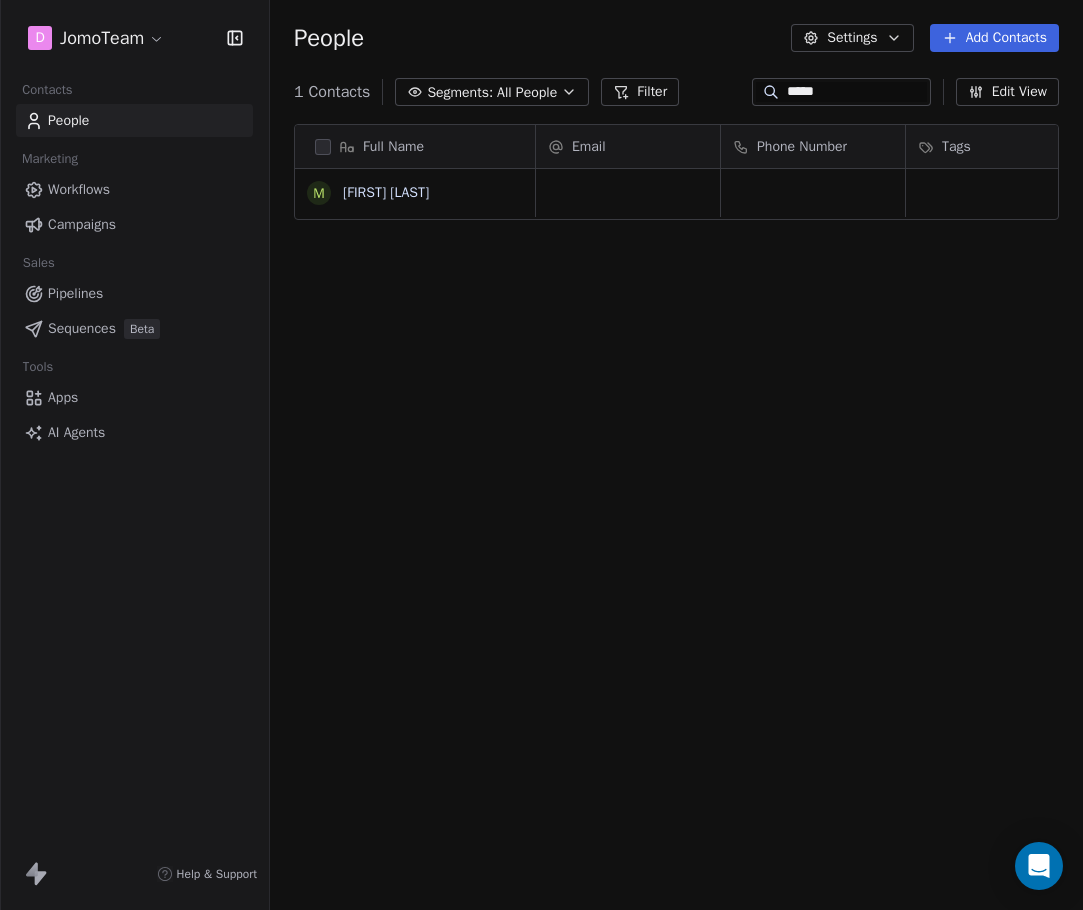 click on "Call succeeded, [MONTH], [DAY]. Booked a call: Available on [DAY] [DAY]" at bounding box center (541, 455) 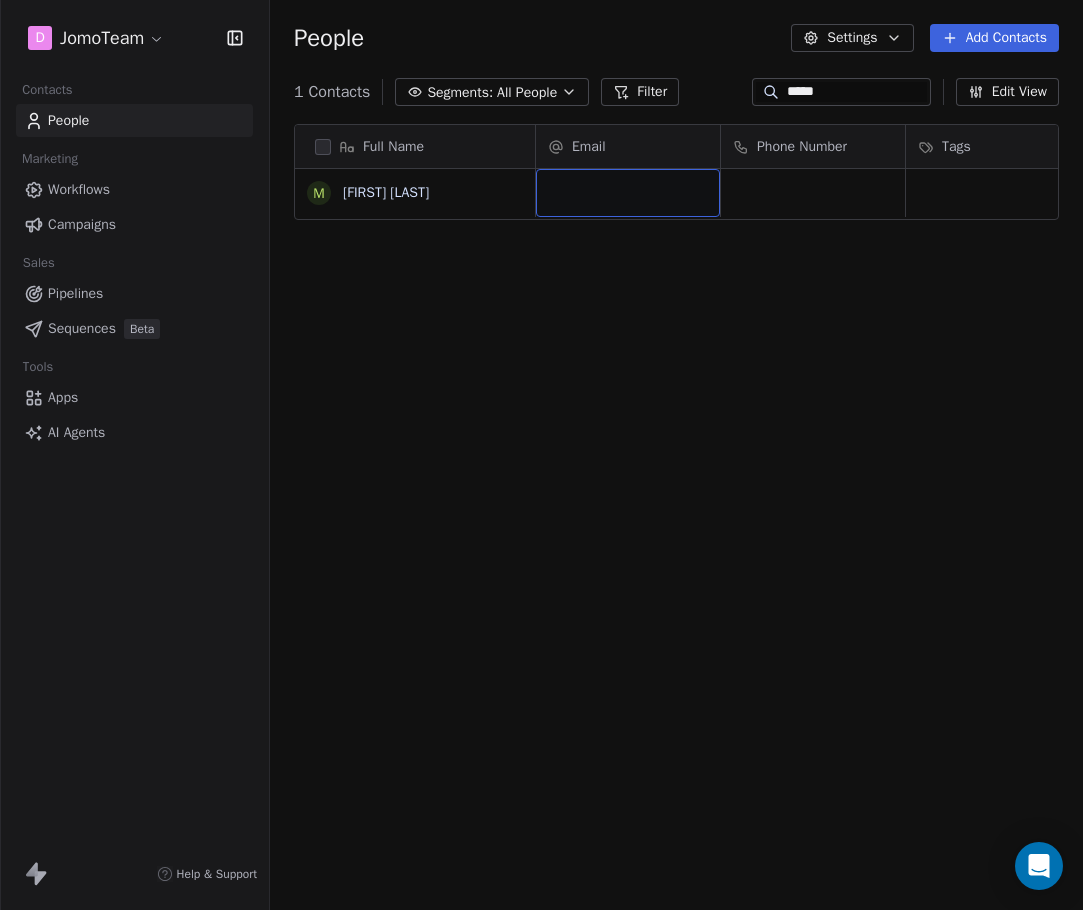 click at bounding box center [628, 193] 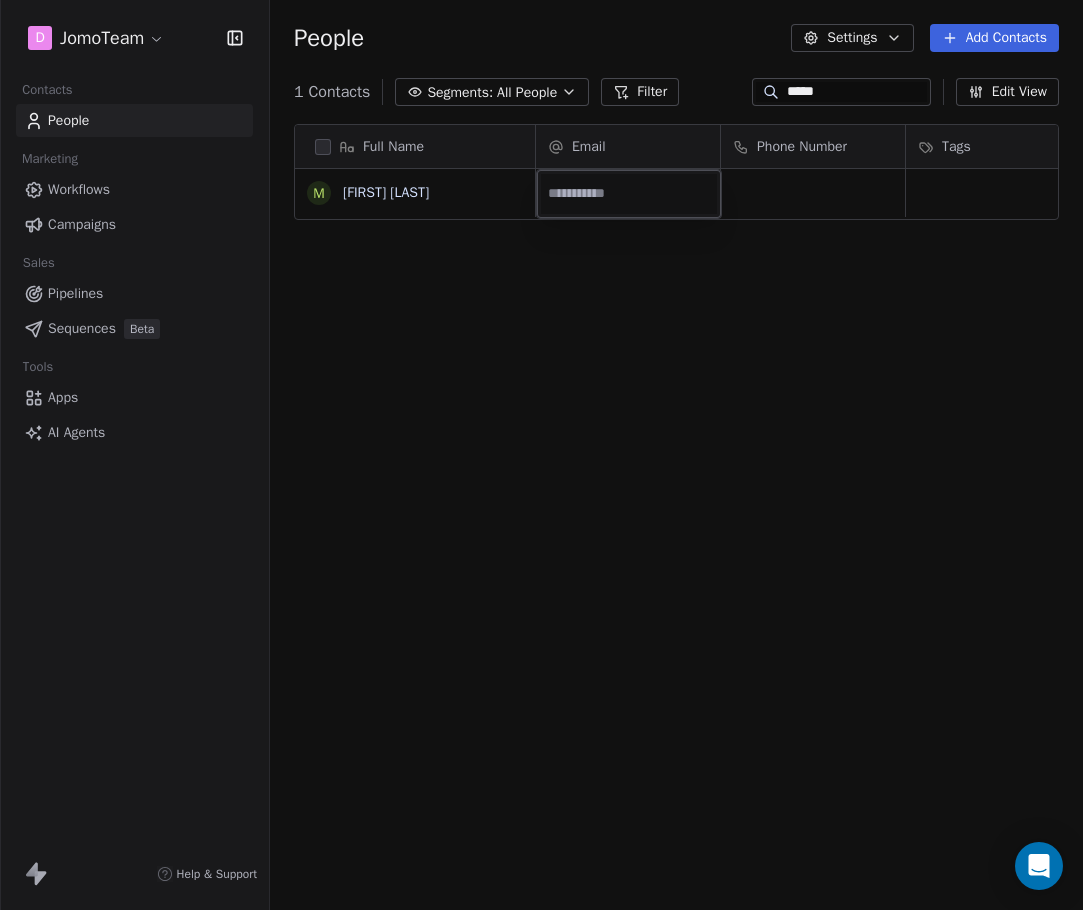 type on "**********" 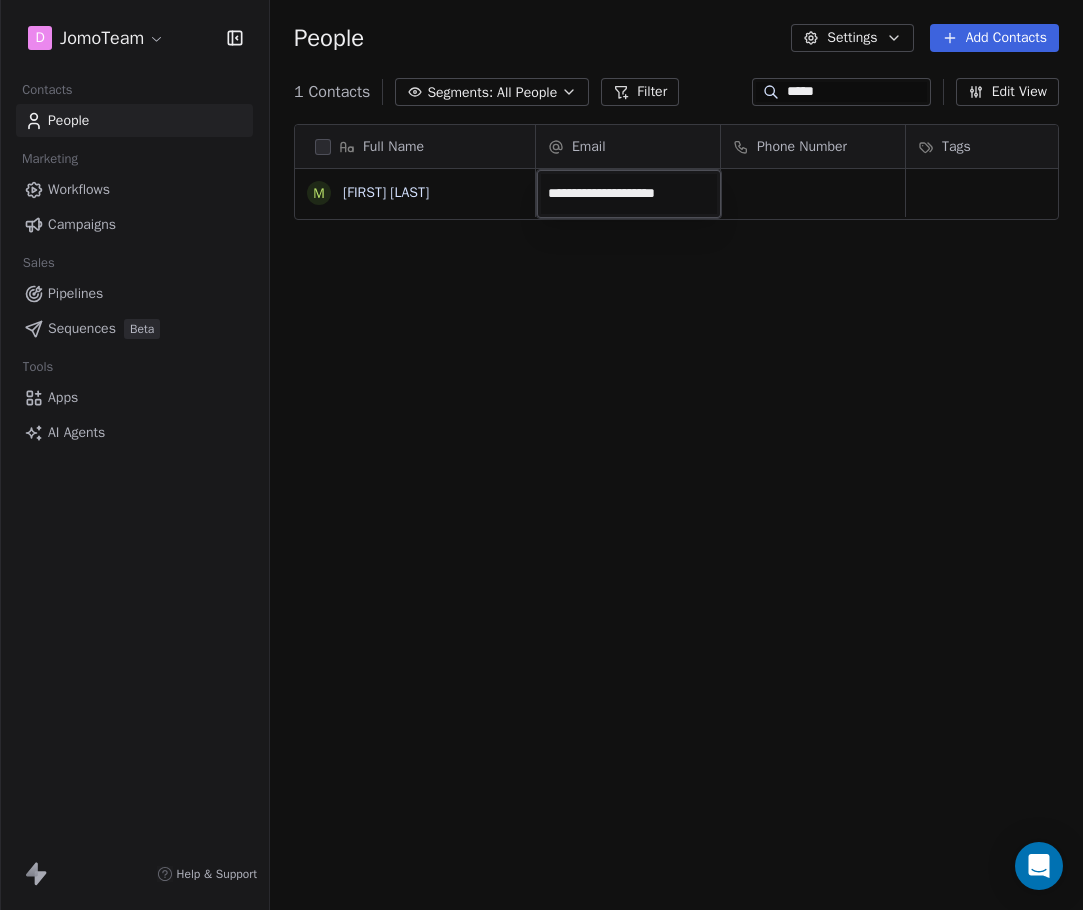 scroll, scrollTop: 0, scrollLeft: 1, axis: horizontal 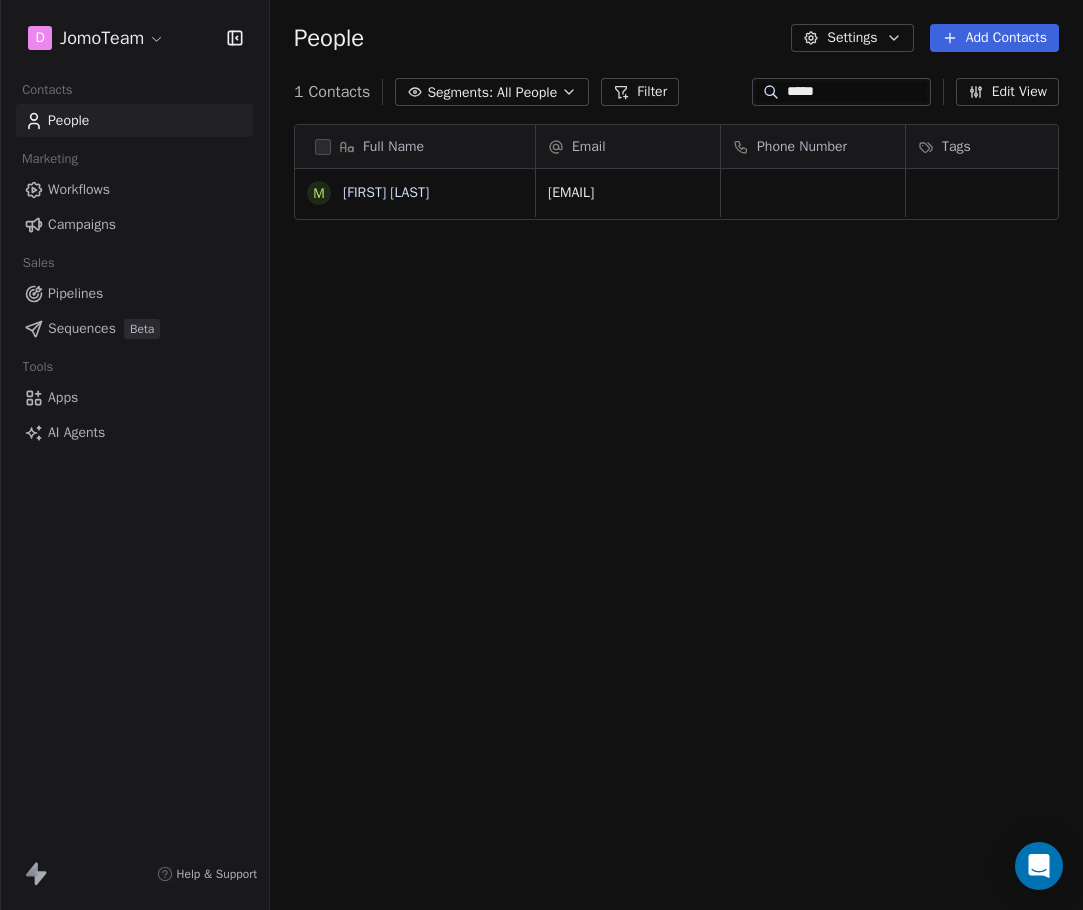 click on "Full Name [FIRST] [LAST] Email Phone Number Tags Country Website Job Title [EMAIL]
To pick up a draggable item, press the space bar.
While dragging, use the arrow keys to move the item.
Press space again to drop the item in its new position, or press escape to cancel." at bounding box center [541, 455] 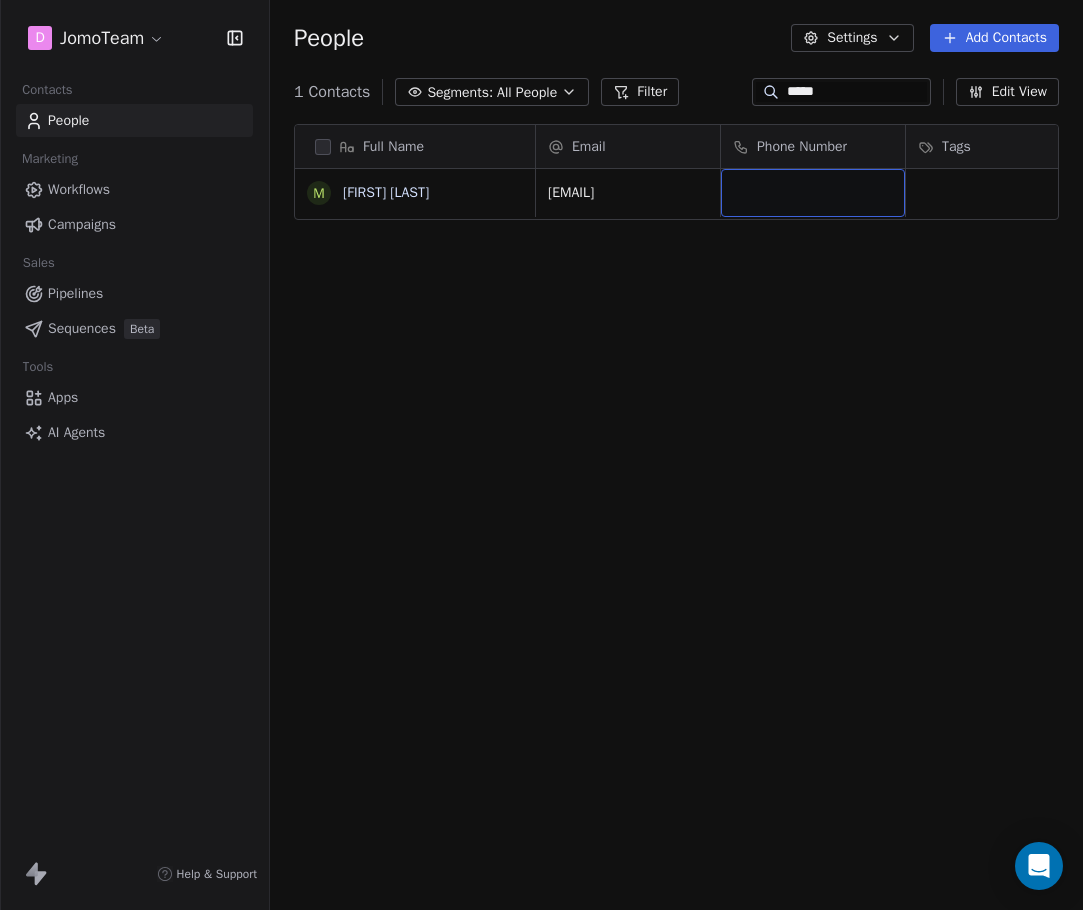 click at bounding box center (813, 193) 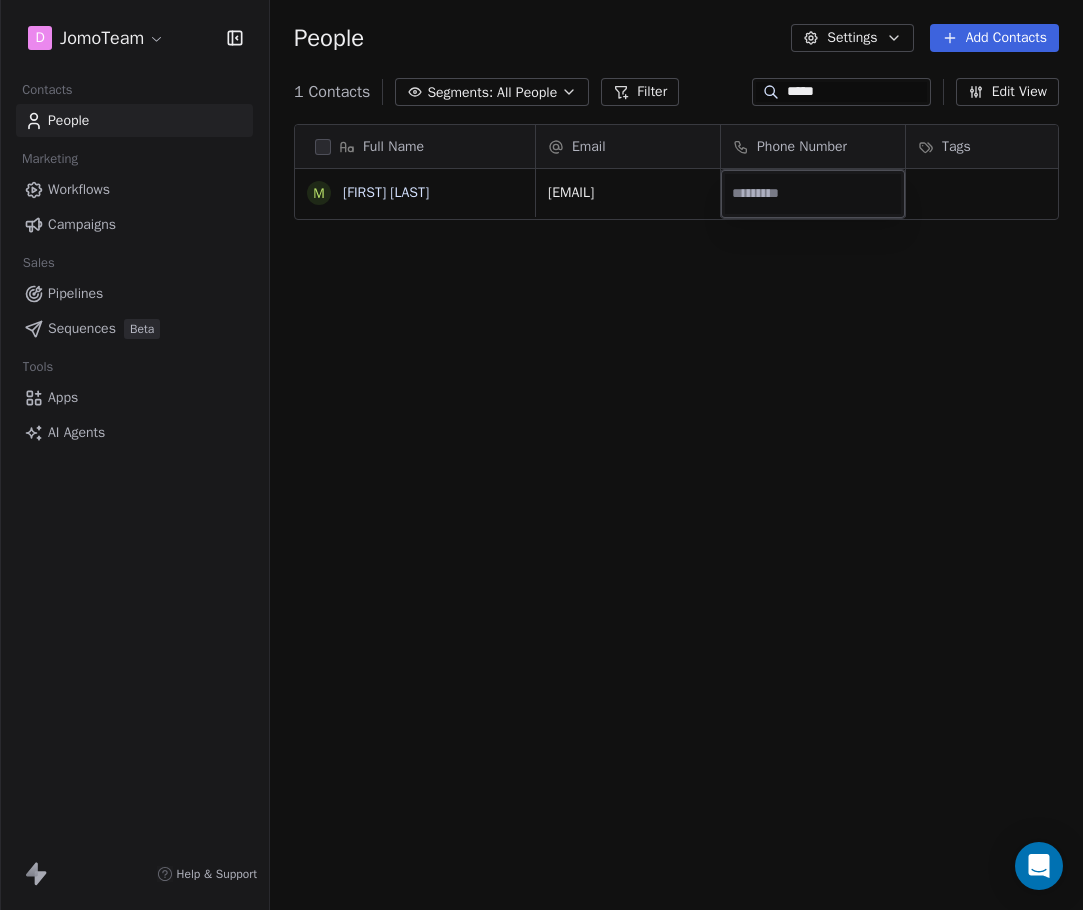 click at bounding box center [813, 194] 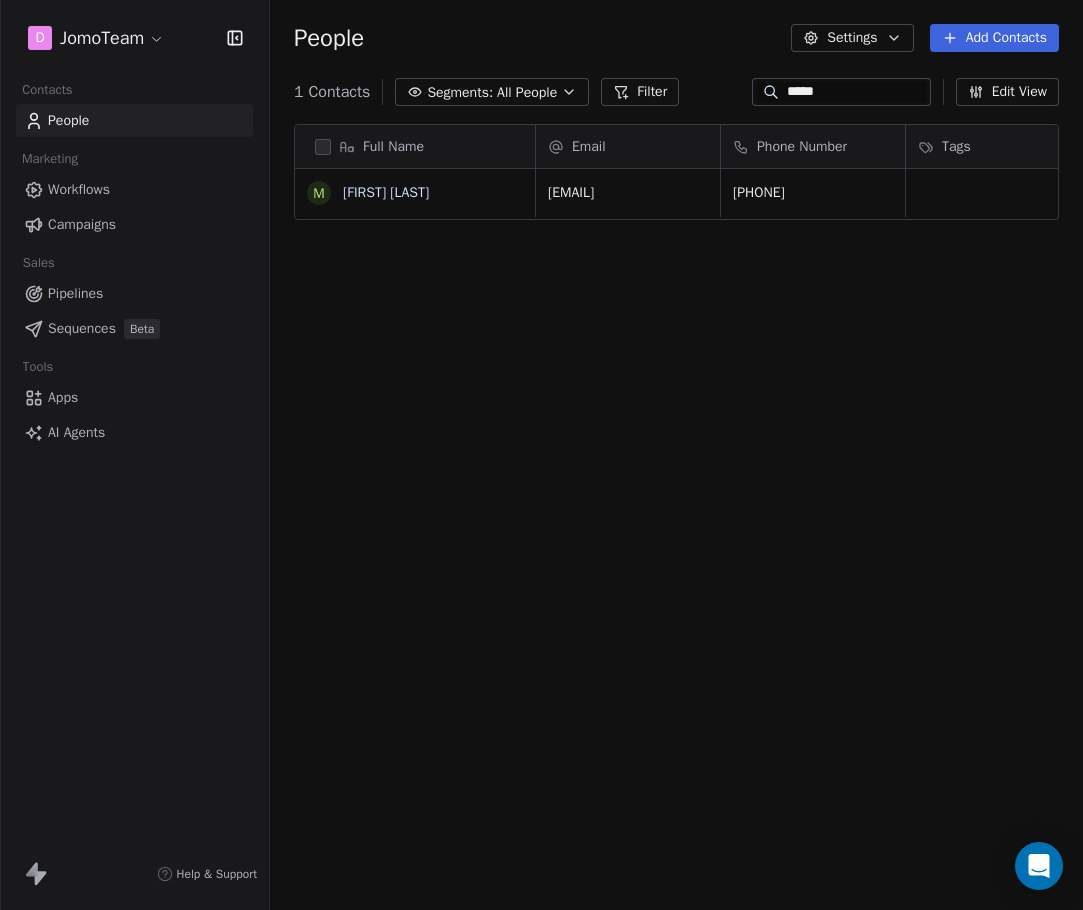 click on "Full Name [FIRST] [LAST] Email Phone Number Tags Country Website Job Title [EMAIL] [PHONE]
To pick up a draggable item, press the space bar.
While dragging, use the arrow keys to move the item.
Press space again to drop the item in its new position, or press escape to cancel." at bounding box center (541, 455) 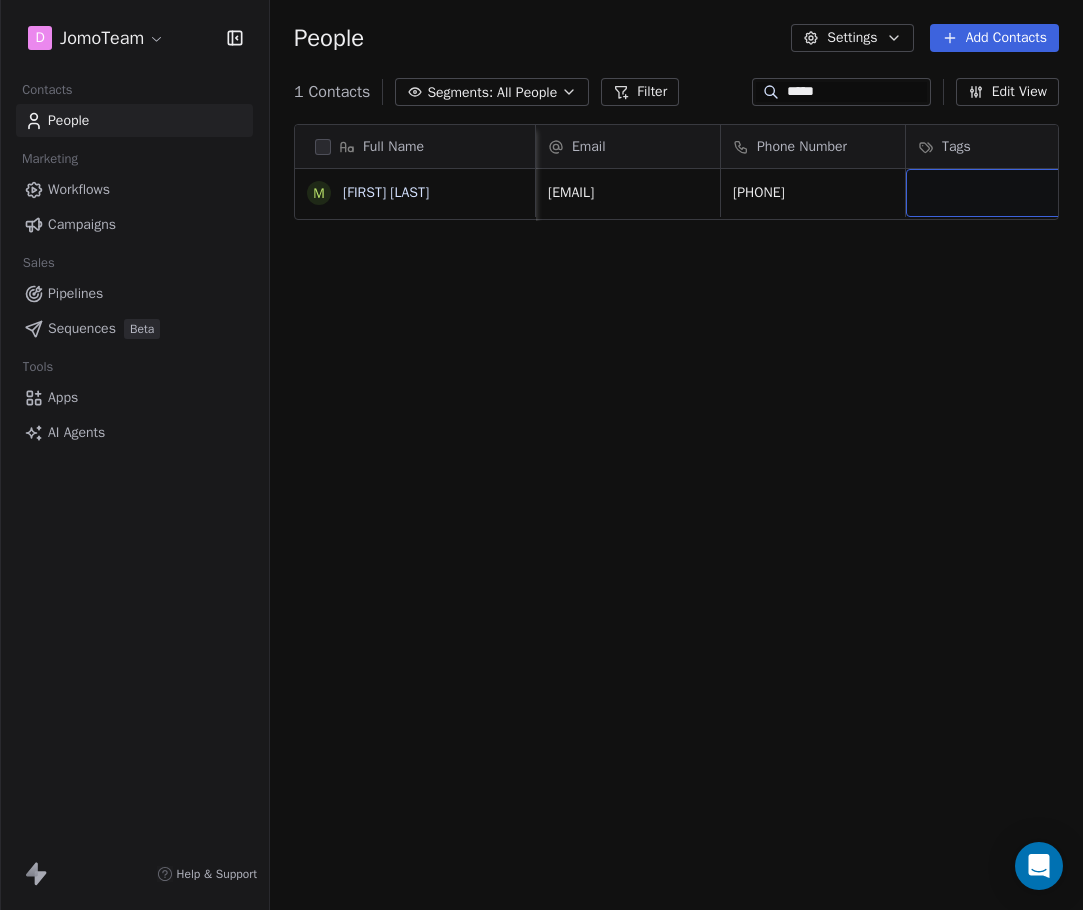 scroll, scrollTop: 0, scrollLeft: 48, axis: horizontal 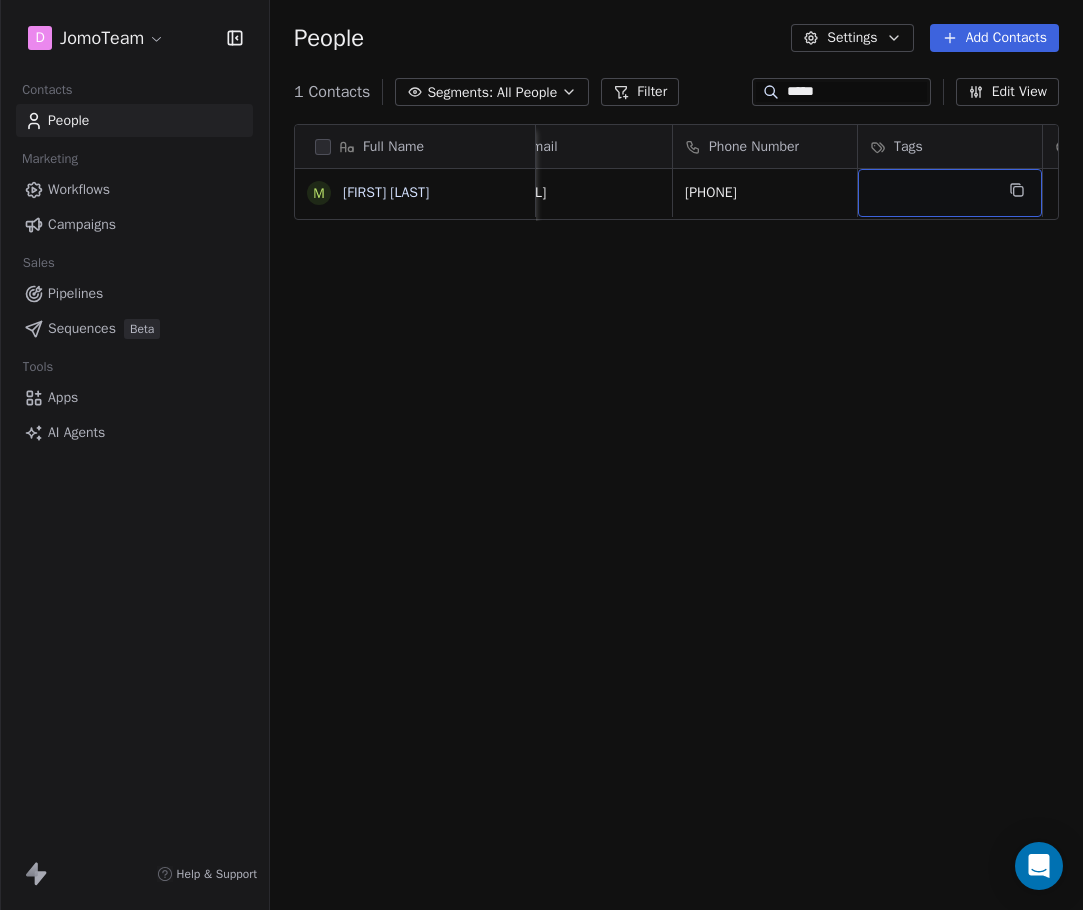 click at bounding box center [950, 193] 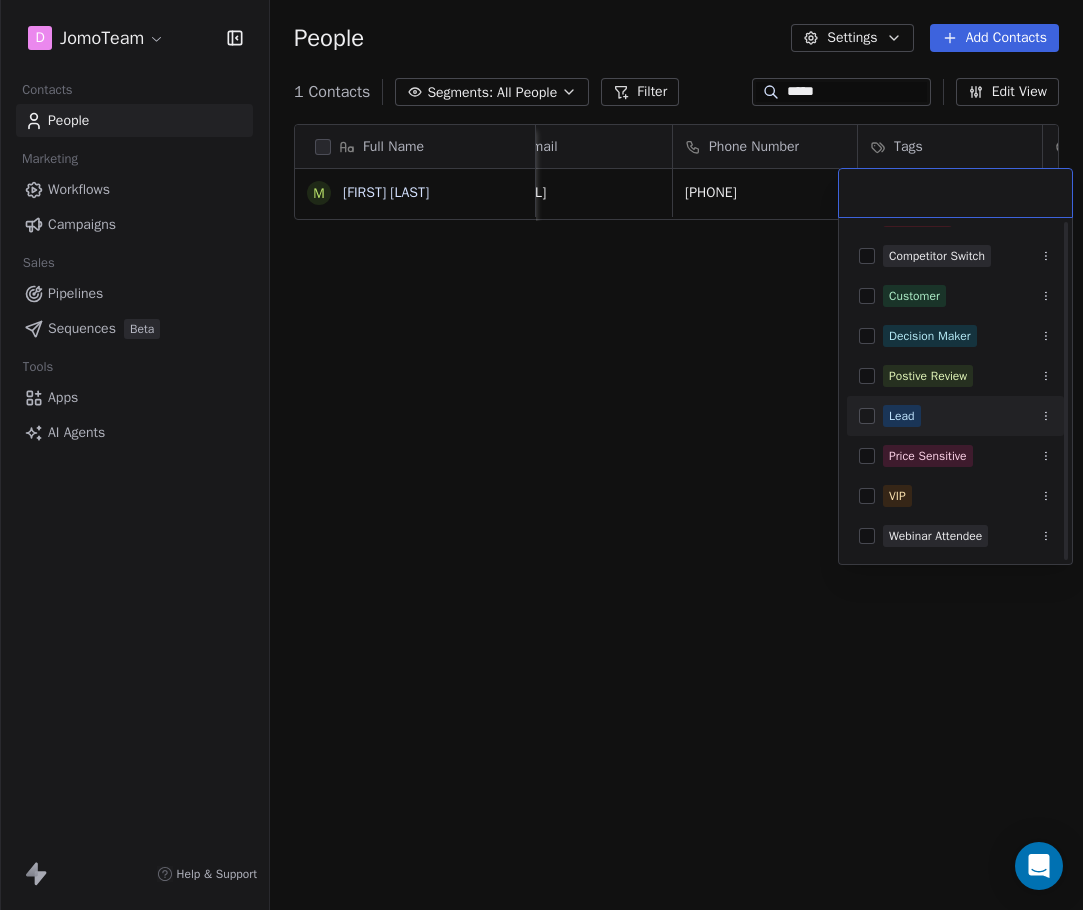 scroll, scrollTop: 0, scrollLeft: 0, axis: both 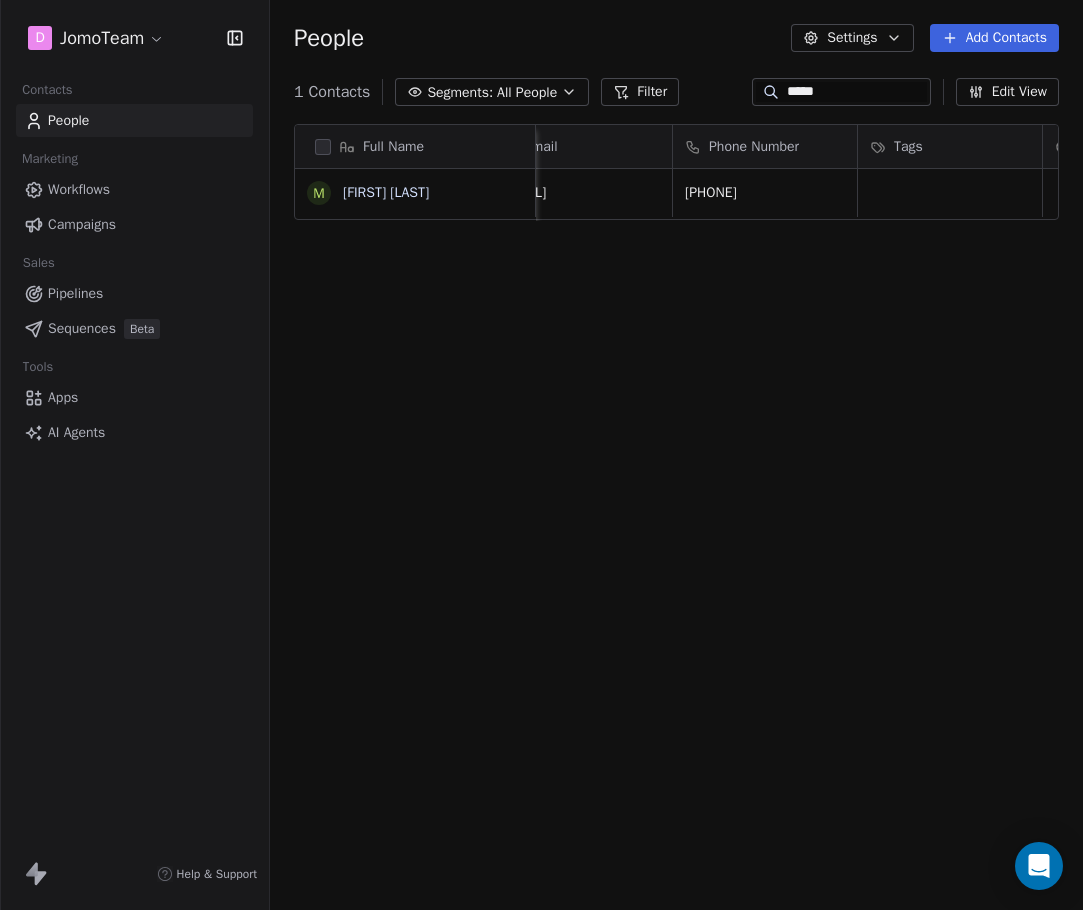 click on "Full Name [FIRST] [LAST] Email Phone Number Tags Country Website Job Title Status [EMAIL] [PHONE]
To pick up a draggable item, press the space bar.
While dragging, use the arrow keys to move the item.
Press space again to drop the item in its new position, or press escape to cancel." at bounding box center [541, 455] 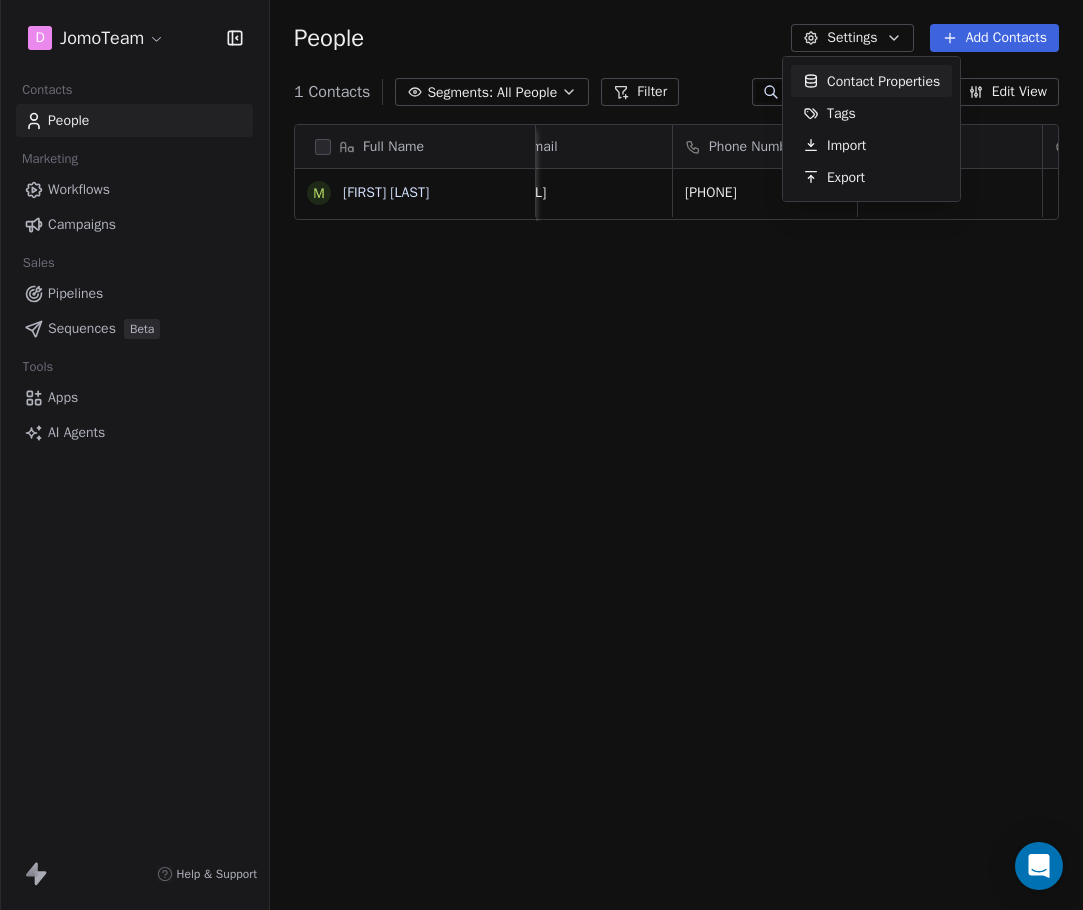 click on "Full Name [FIRST] [LAST] Email Phone Number Tags Country Website Job Title Status [EMAIL] [PHONE]
To pick up a draggable item, press the space bar.
While dragging, use the arrow keys to move the item.
Press space again to drop the item in its new position, or press escape to cancel.
Contact Properties Tags Import Export" at bounding box center [541, 455] 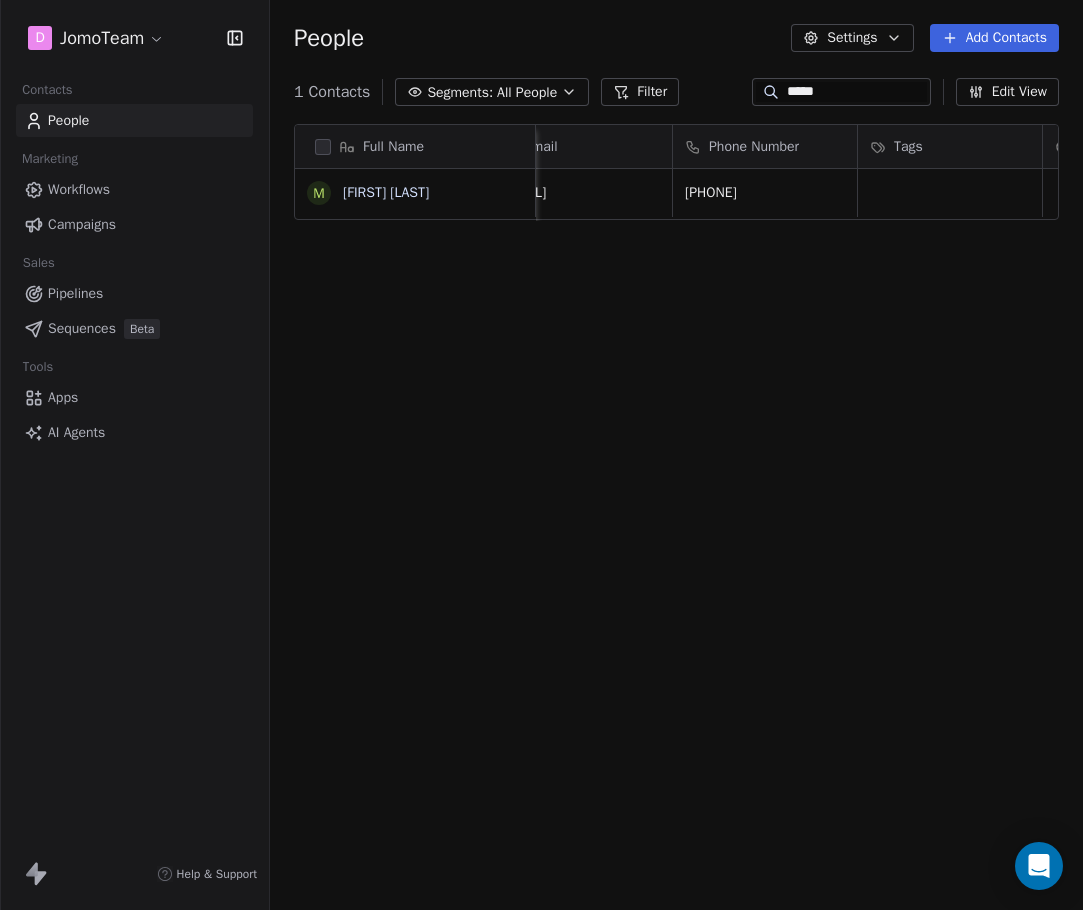 click on "1 Contacts Segments: All People Filter  ***** Edit View" at bounding box center [676, 92] 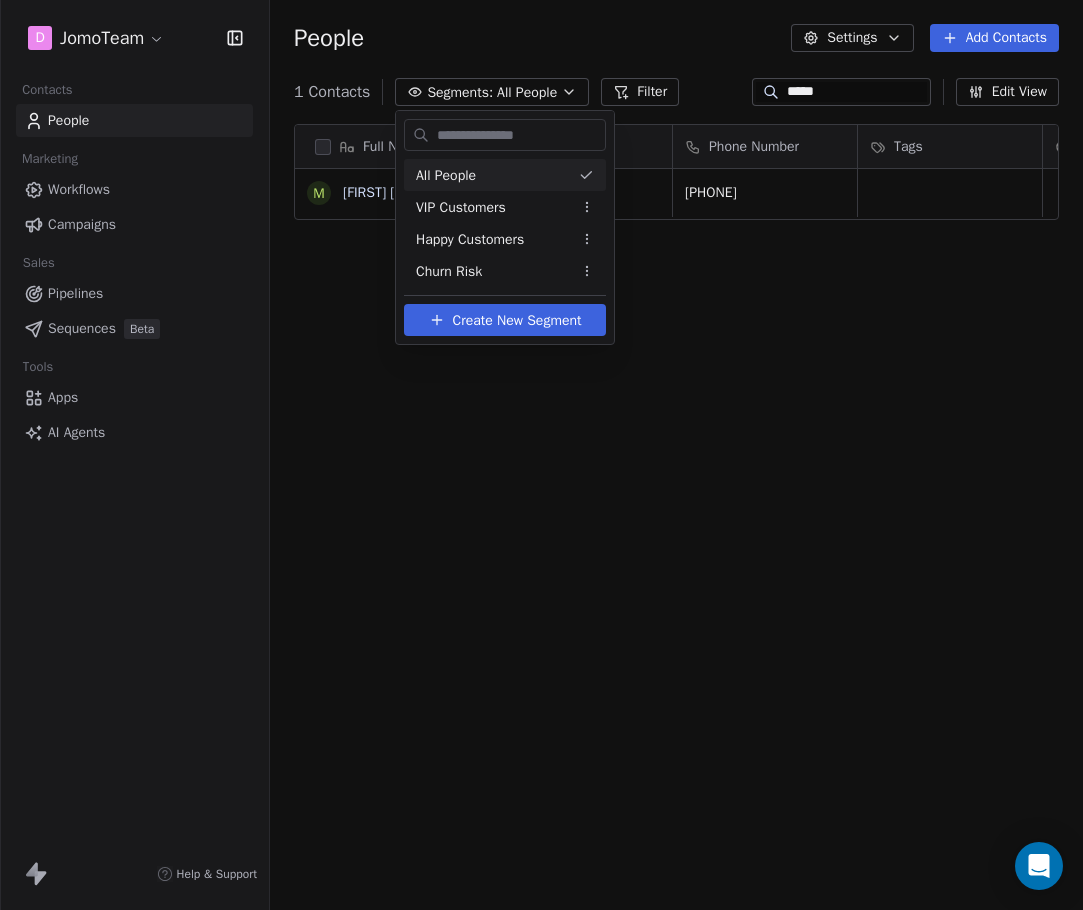click on "Full Name [FIRST] [LAST] Email Phone Number Tags Country Website Job Title Status [EMAIL] [PHONE]
To pick up a draggable item, press the space bar.
While dragging, use the arrow keys to move the item.
Press space again to drop the item in its new position, or press escape to cancel.
All People VIP Customers Happy Customers Churn Risk Create New Segment" at bounding box center (541, 455) 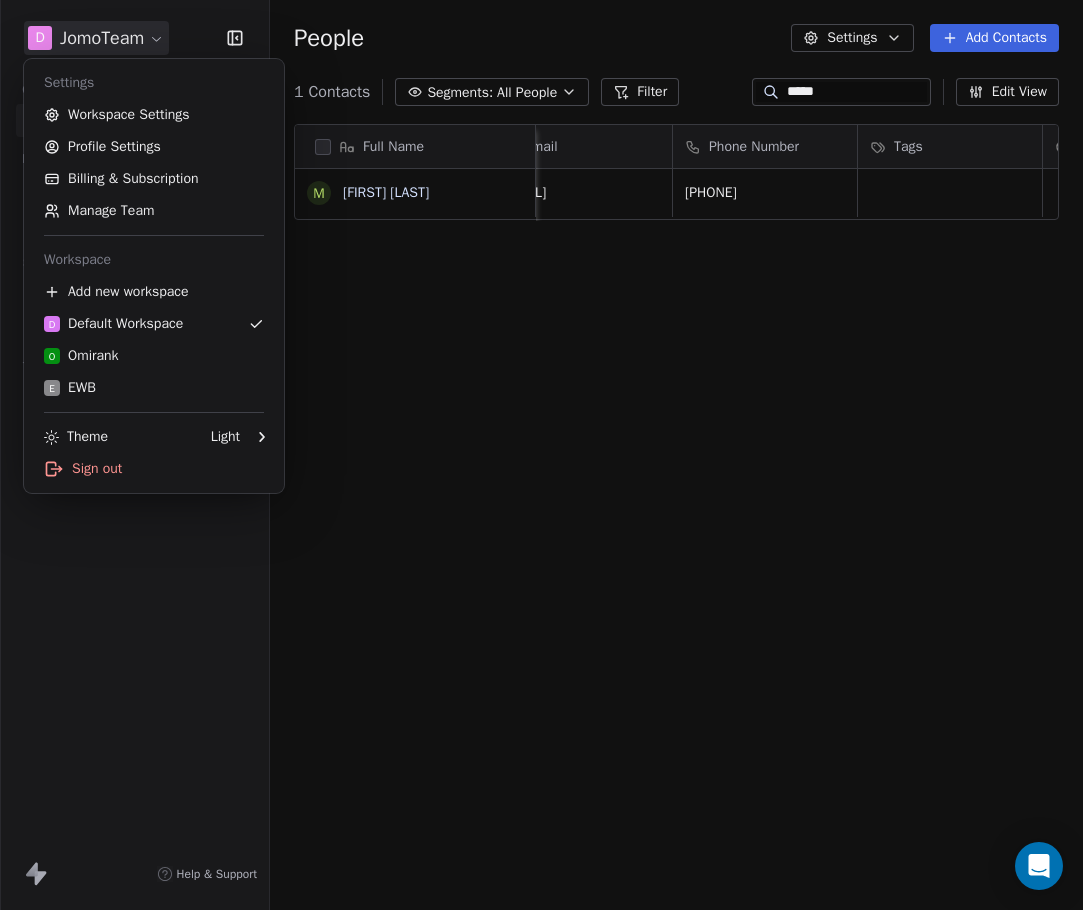 click on "Full Name [FIRST] [LAST] Email Phone Number Tags Country Website Job Title Status [EMAIL] [PHONE]
To pick up a draggable item, press the space bar.
While dragging, use the arrow keys to move the item.
Press space again to drop the item in its new position, or press escape to cancel.
Settings Workspace Settings Profile Settings Billing & Subscription Manage Team   Workspace Add new workspace D Default Workspace O Omirank E EWB Theme Light Sign out" at bounding box center (541, 455) 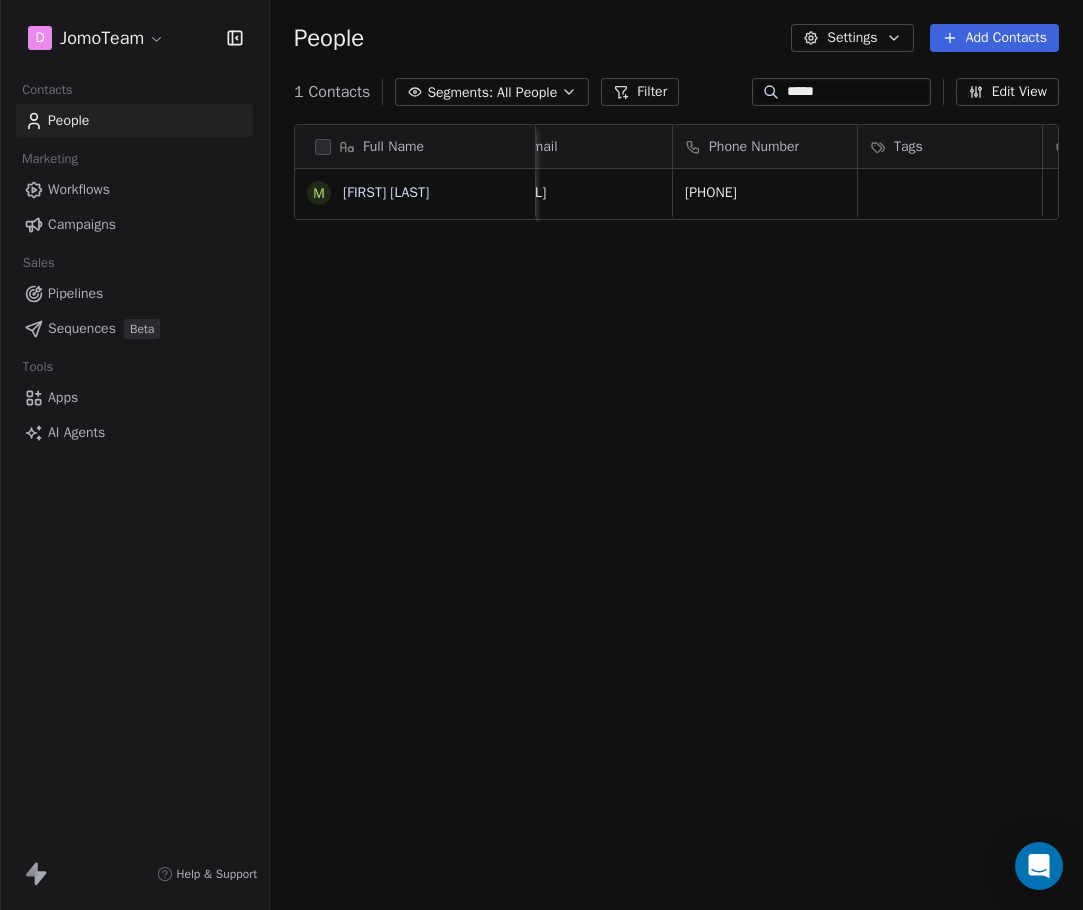 click on "Full Name [FIRST] [LAST] Email Phone Number Tags Country Website Job Title Status [EMAIL] [PHONE]
To pick up a draggable item, press the space bar.
While dragging, use the arrow keys to move the item.
Press space again to drop the item in its new position, or press escape to cancel." at bounding box center [541, 455] 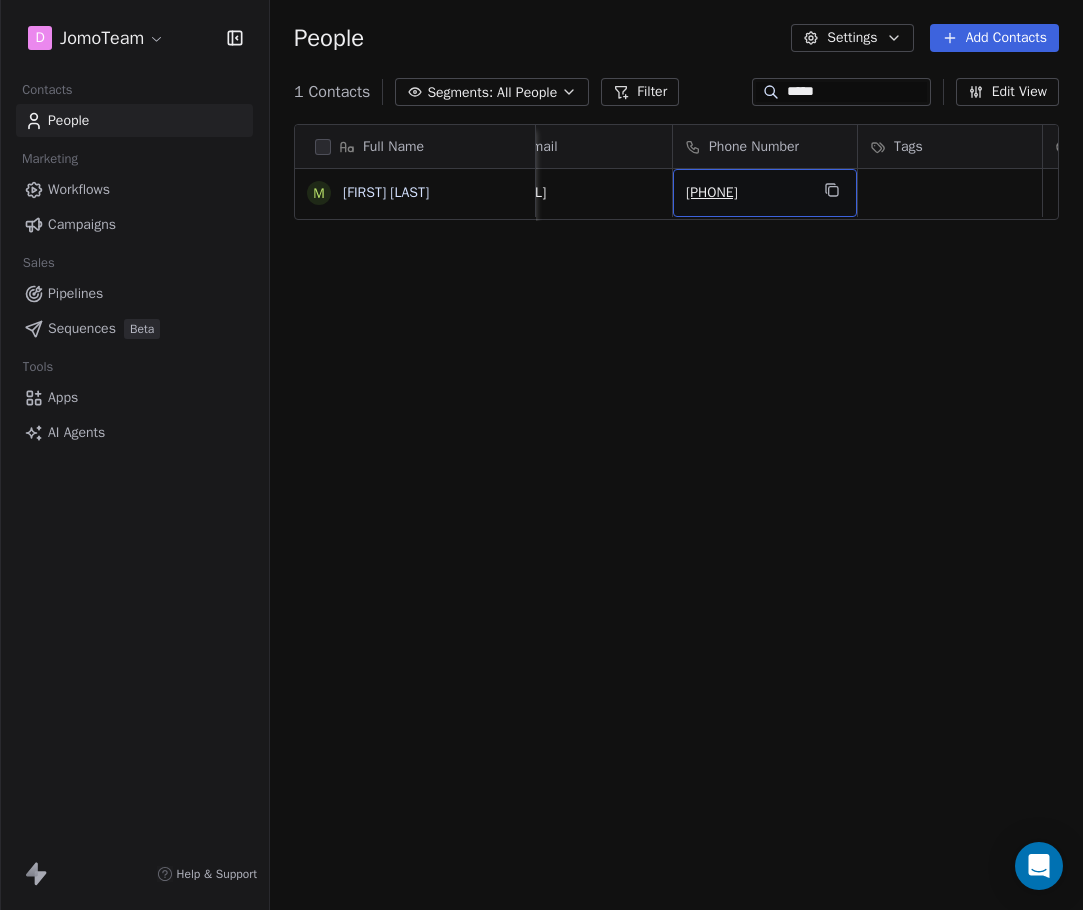 click on "[PHONE]" at bounding box center (747, 193) 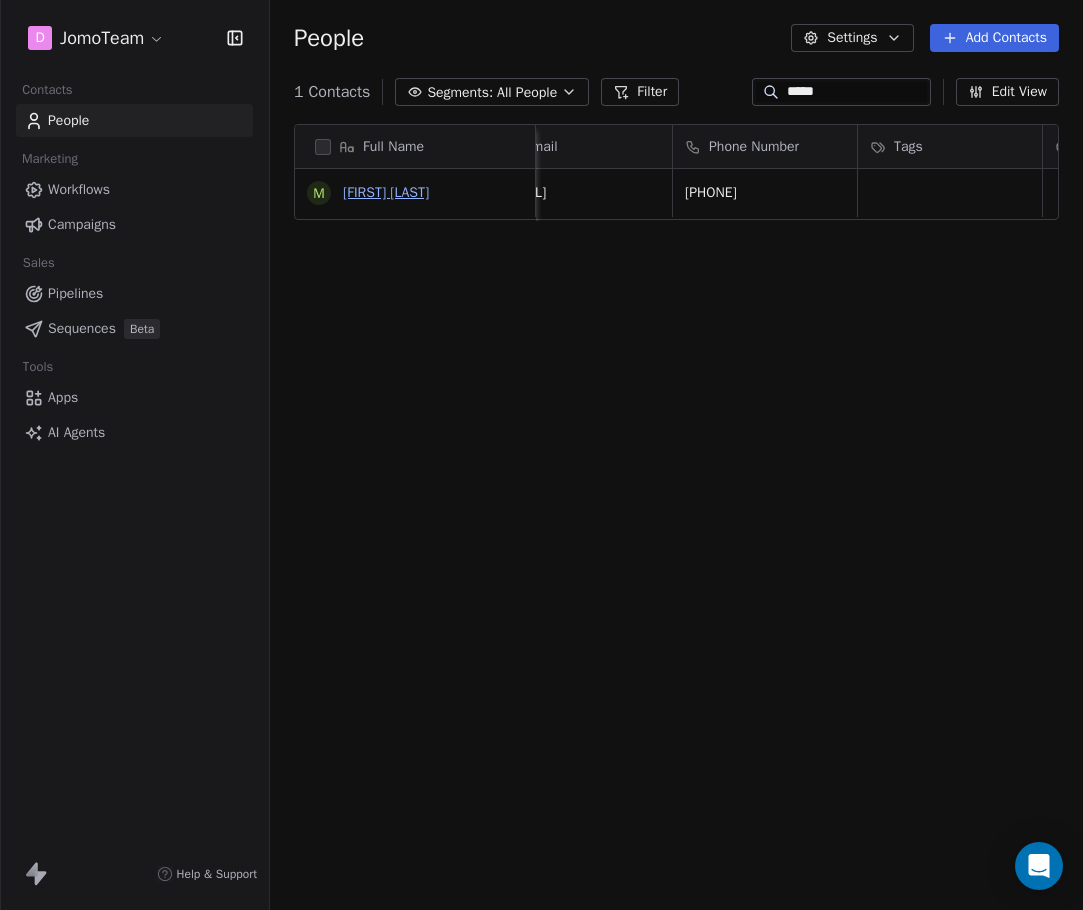 click on "Full Name [FIRST] [LAST] Email Phone Number Tags Country Website Job Title Status [EMAIL] [PHONE]
To pick up a draggable item, press the space bar.
While dragging, use the arrow keys to move the item.
Press space again to drop the item in its new position, or press escape to cancel." at bounding box center (541, 455) 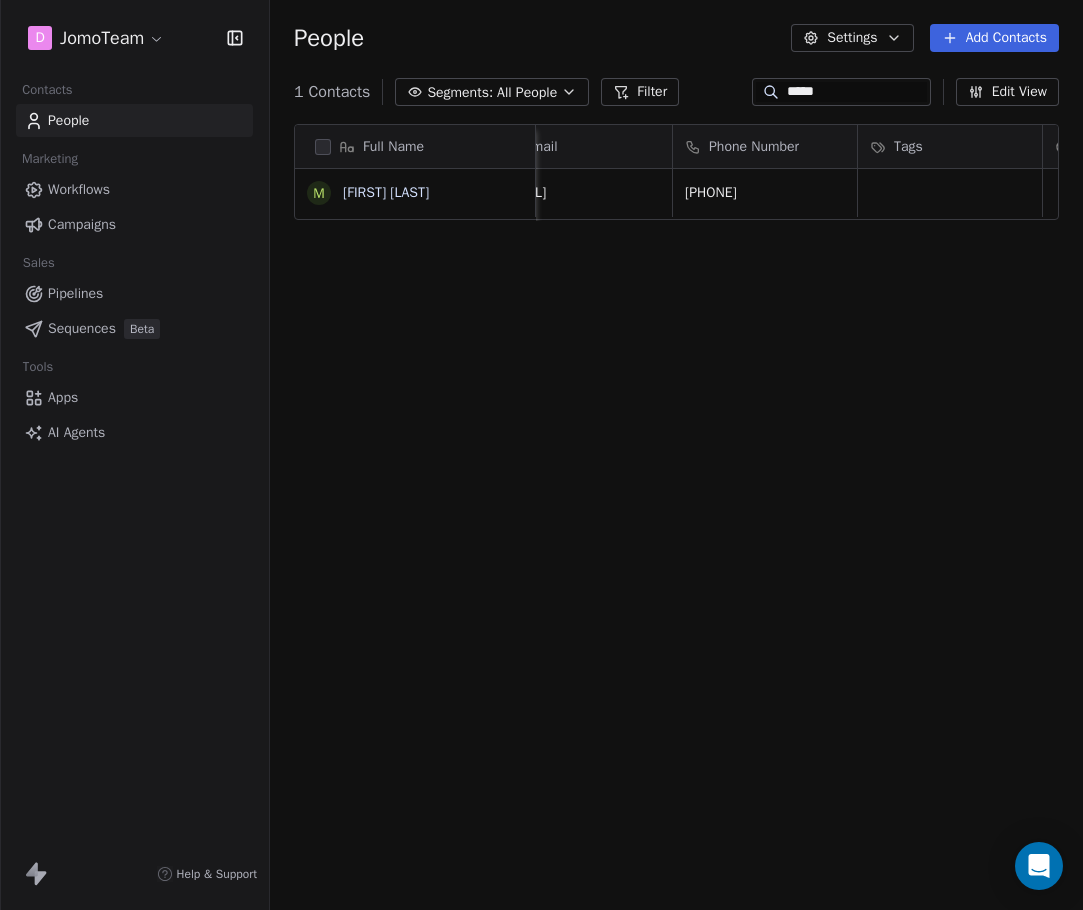 drag, startPoint x: 371, startPoint y: 191, endPoint x: 285, endPoint y: 244, distance: 101.0198 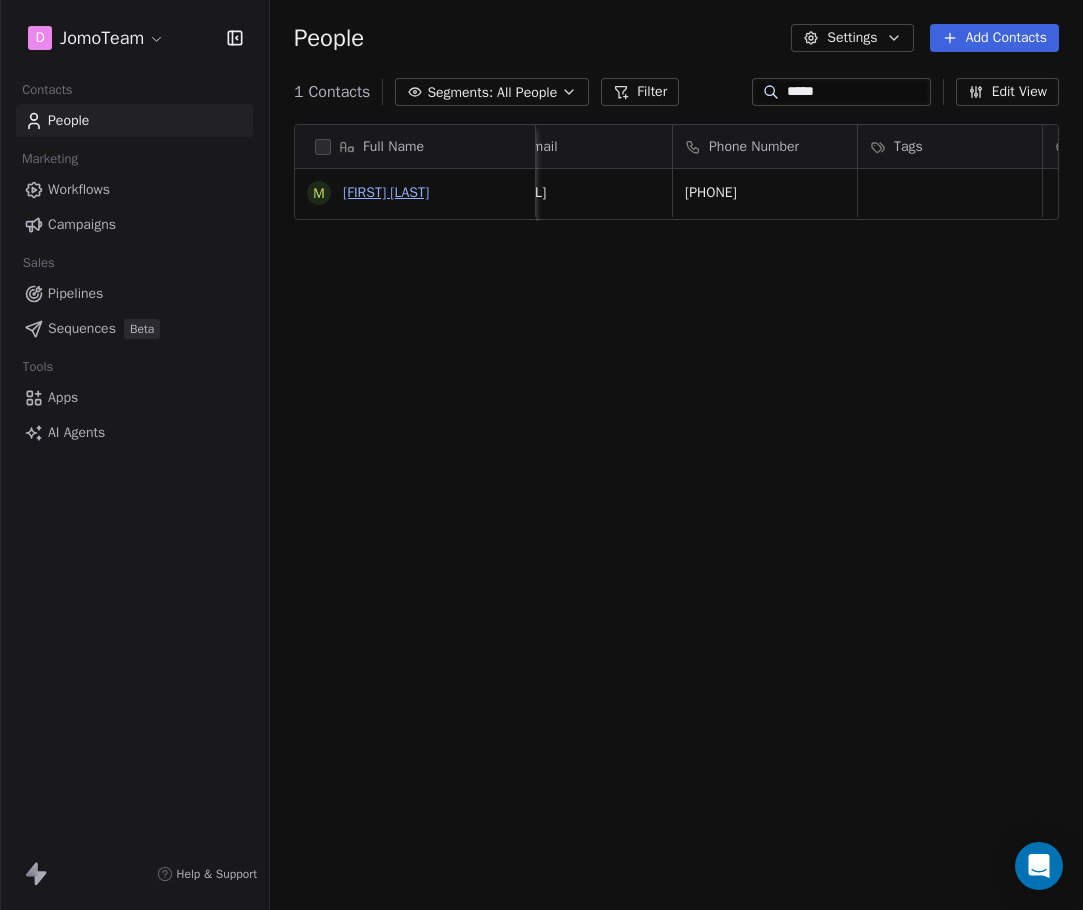 click on "[FIRST] [LAST]" at bounding box center (386, 192) 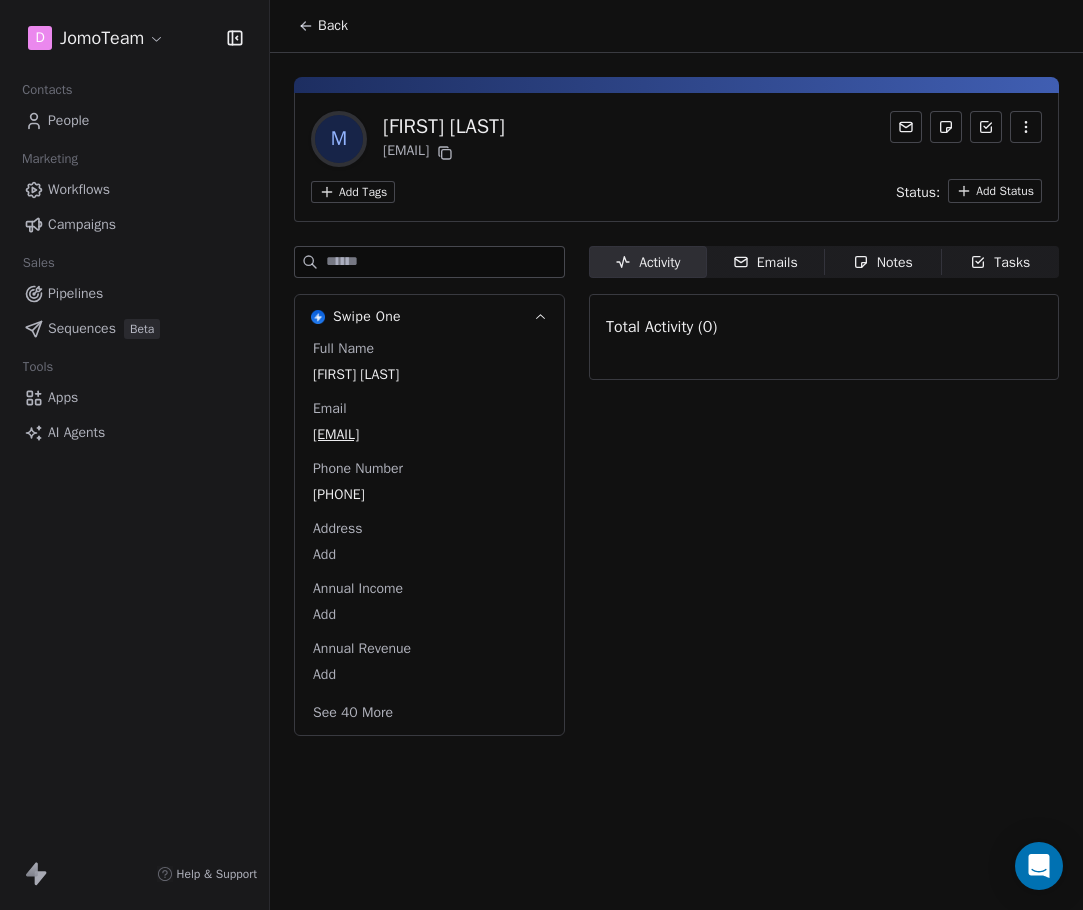 click at bounding box center (1026, 127) 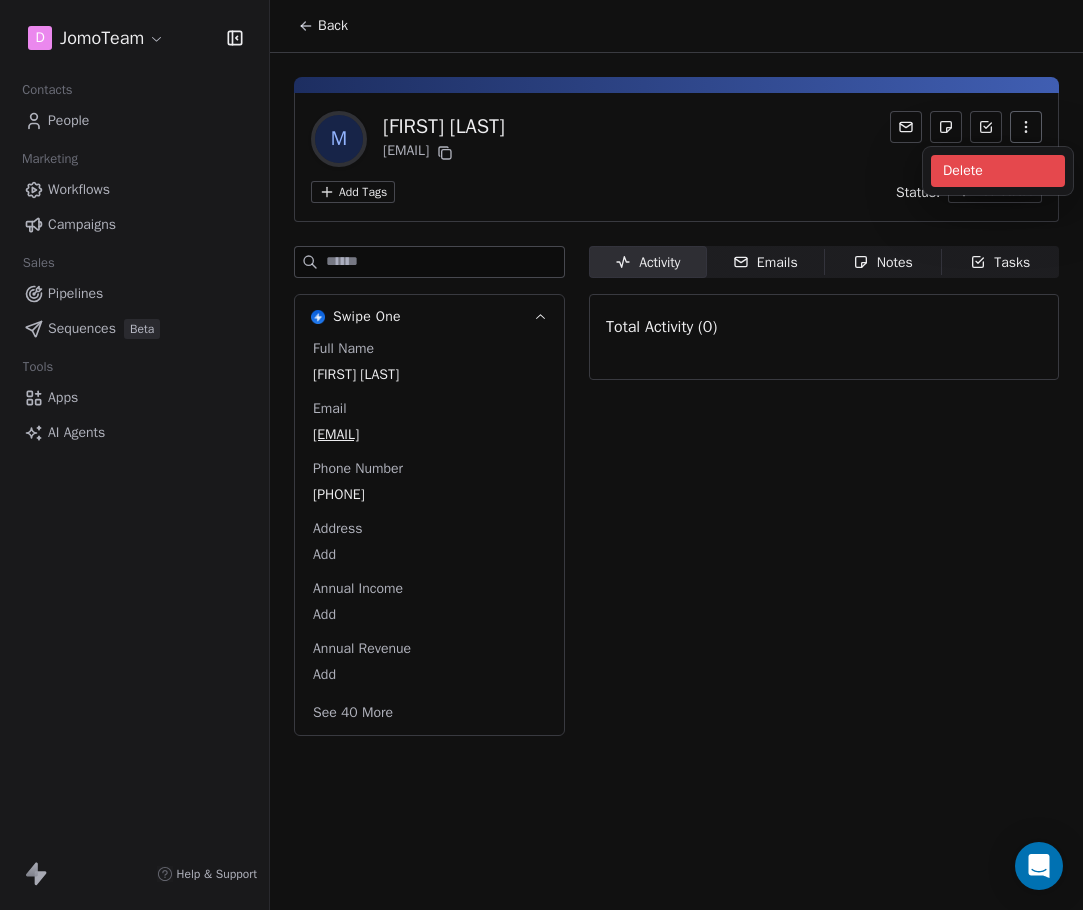 click on "Delete" at bounding box center [998, 171] 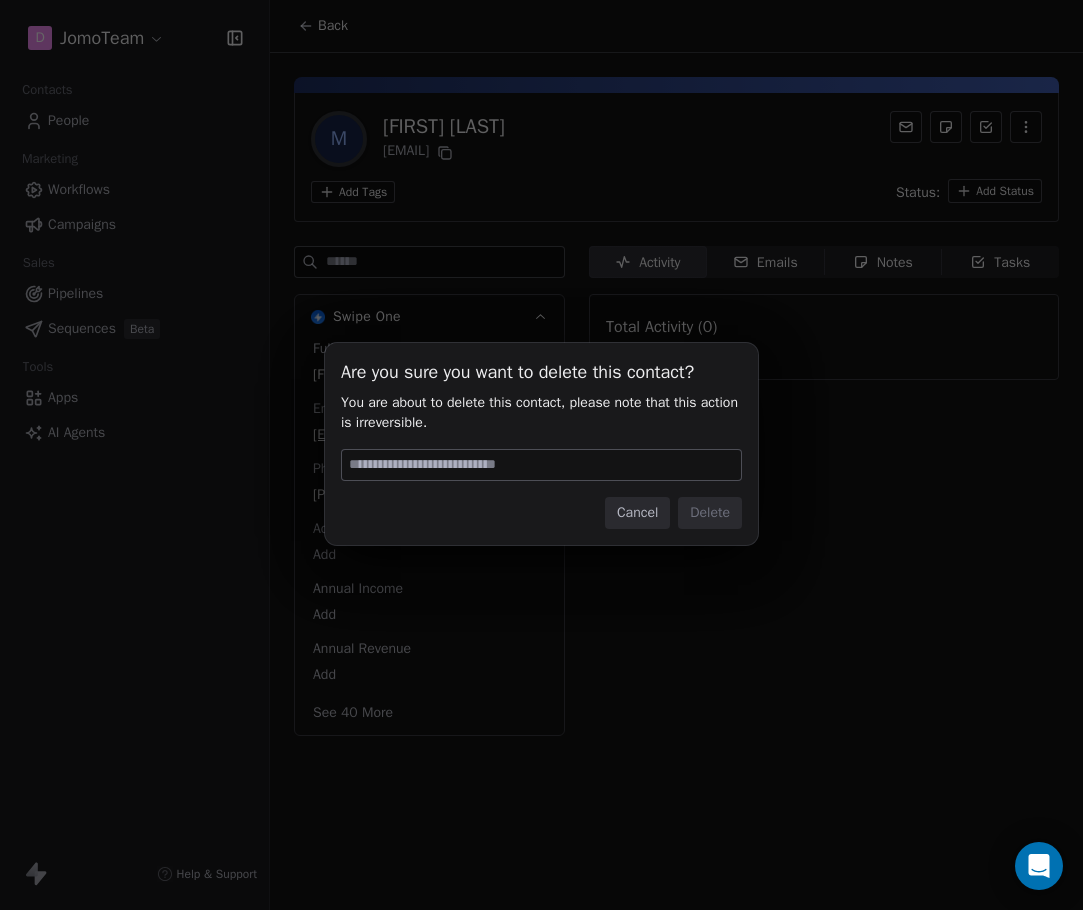 click at bounding box center (541, 465) 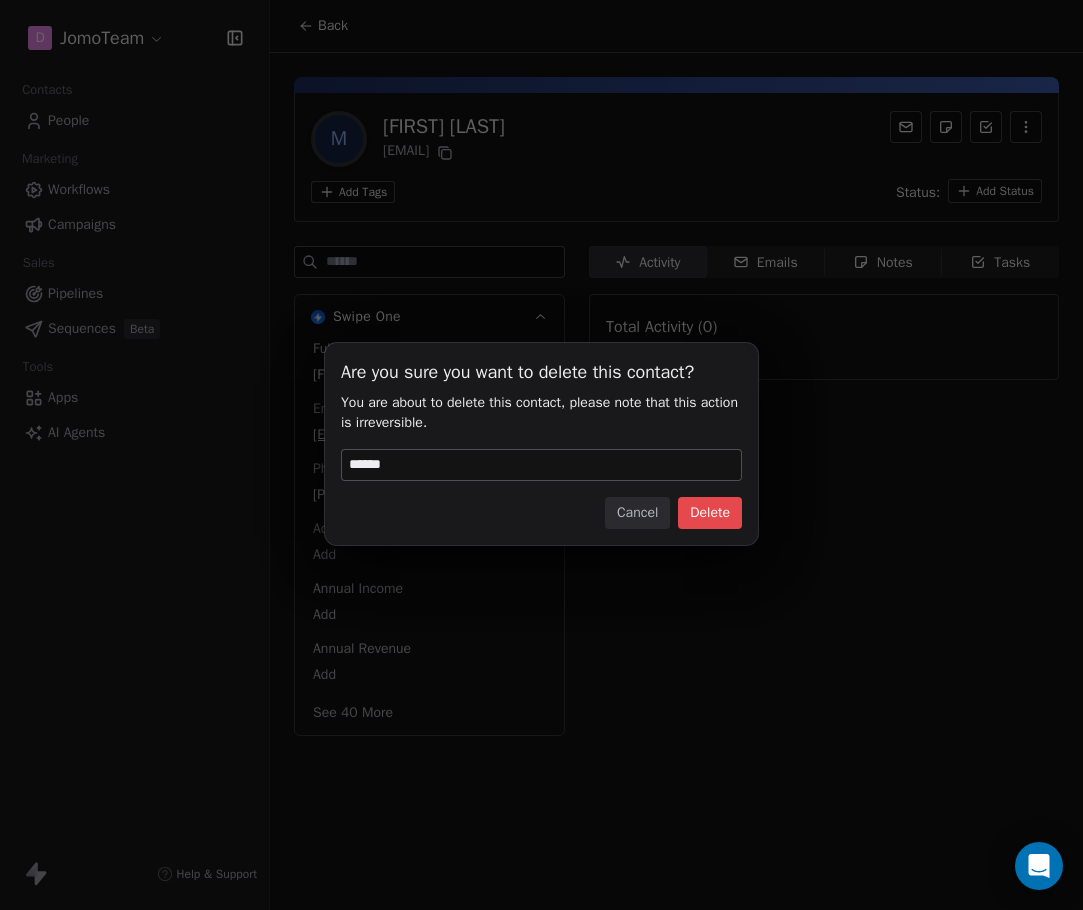 type on "******" 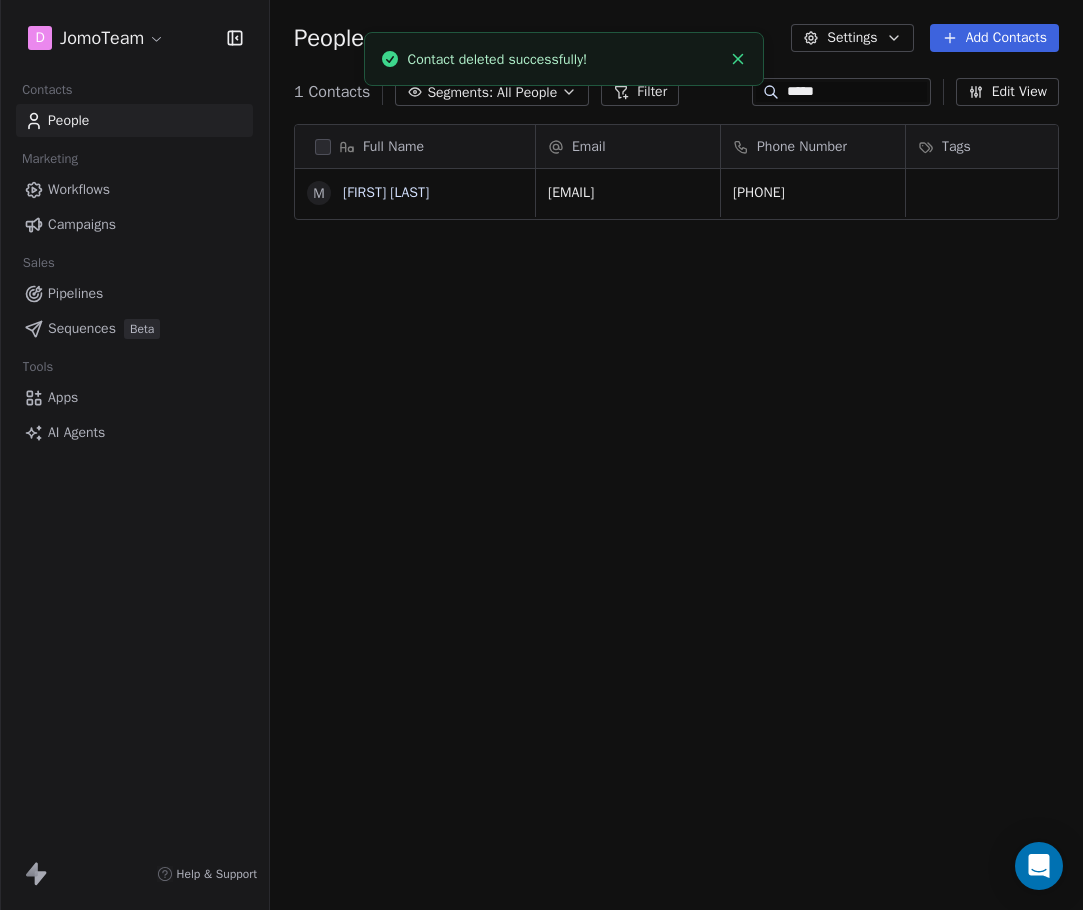 scroll, scrollTop: 16, scrollLeft: 16, axis: both 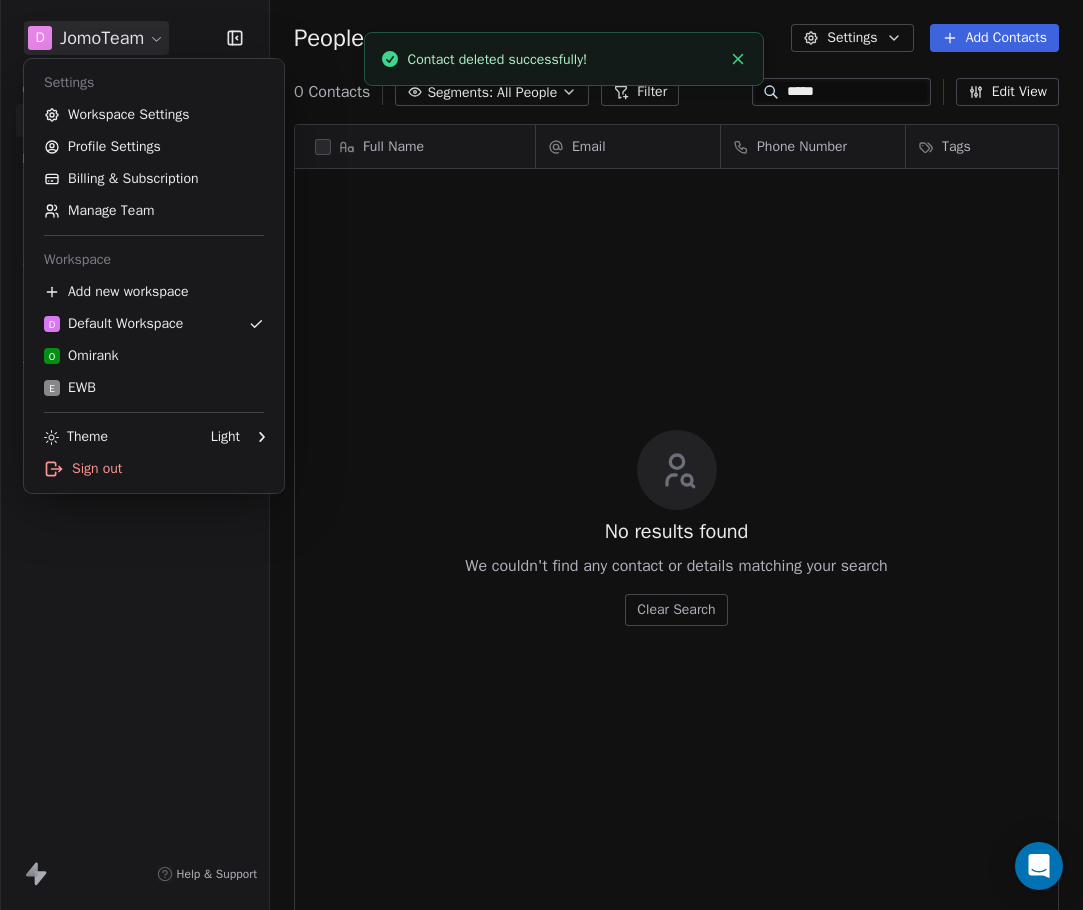 click on "Full Name Email Phone Number Tags Country Website Job Title
To pick up a draggable item, press the space bar.
While dragging, use the arrow keys to move the item.
Press space again to drop the item in its new position, or press escape to cancel.
No results found We couldn't find any contact or details matching your search Clear Search   Contact deleted successfully!
Settings Workspace Settings Profile Settings Billing & Subscription Manage Team   Workspace Add new workspace D Default Workspace O Omirank E EWB Theme Light Sign out" at bounding box center [541, 455] 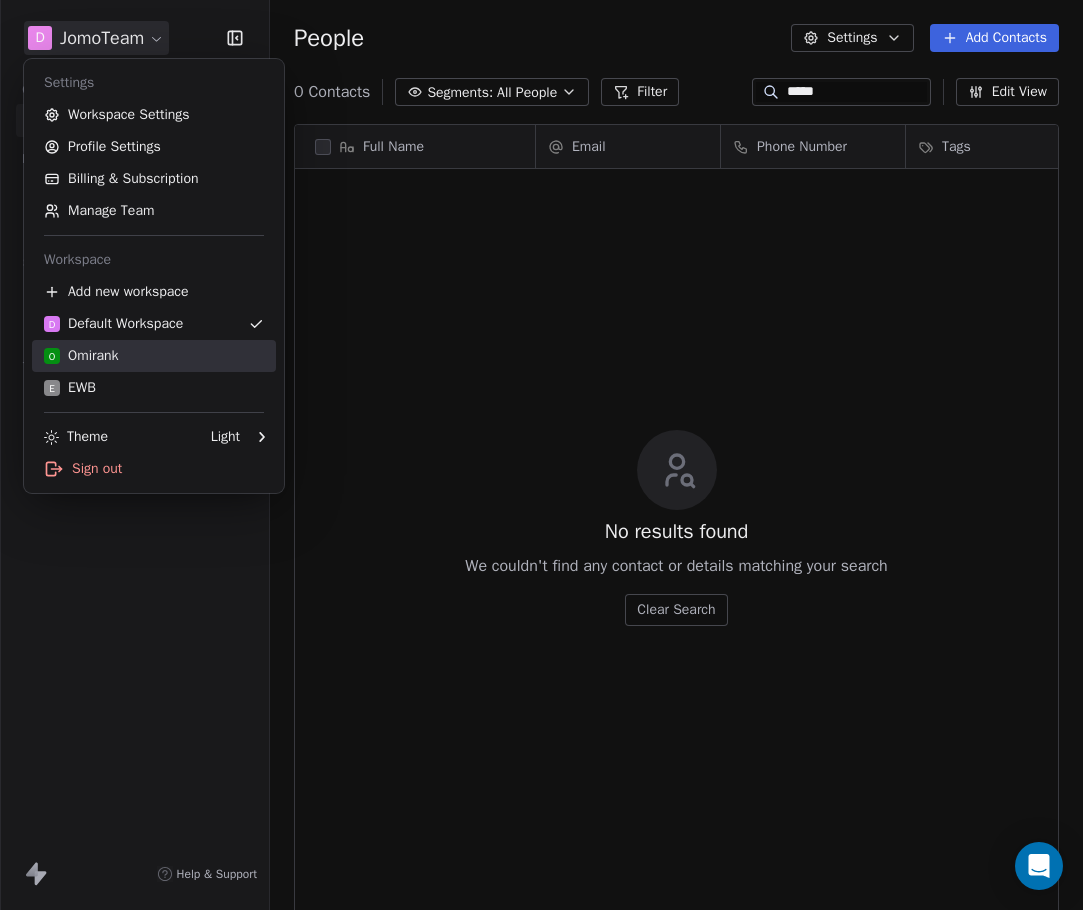 click on "[FIRST] [LAST]" at bounding box center (81, 356) 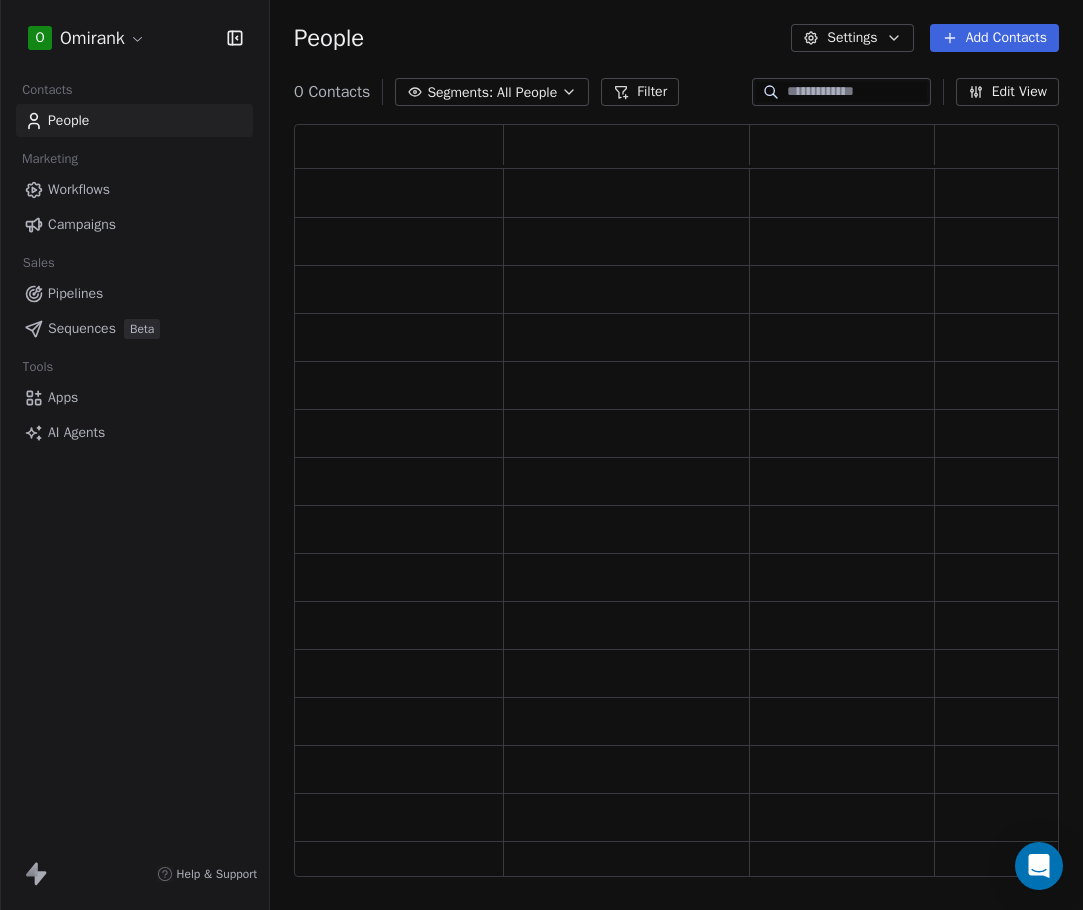 scroll, scrollTop: 16, scrollLeft: 16, axis: both 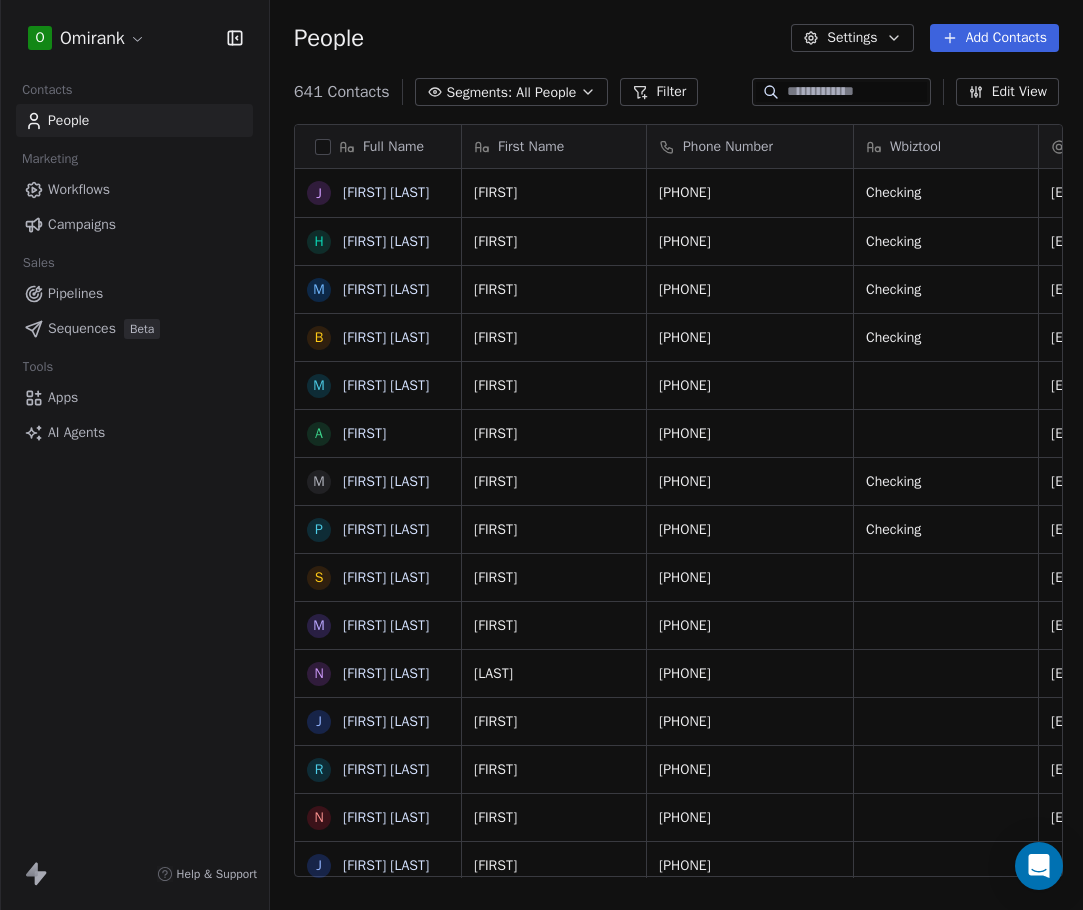 click at bounding box center [857, 92] 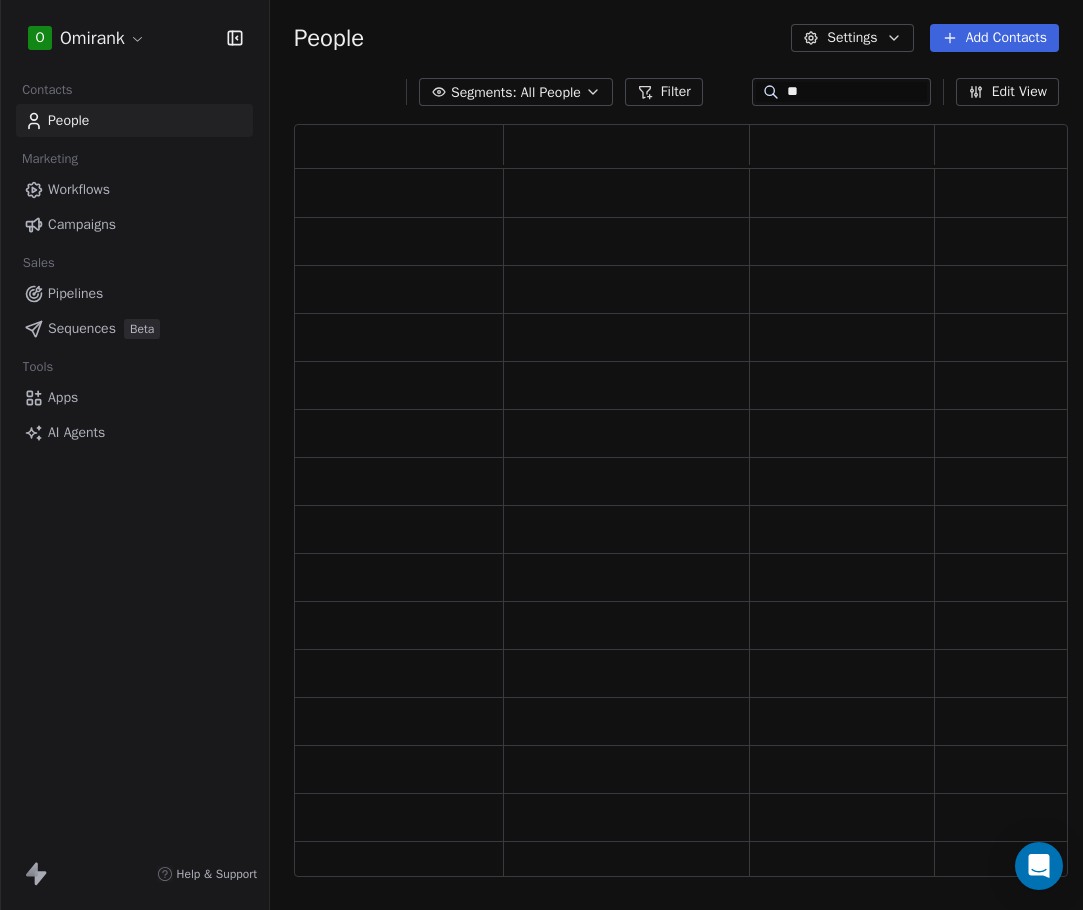 scroll, scrollTop: 16, scrollLeft: 16, axis: both 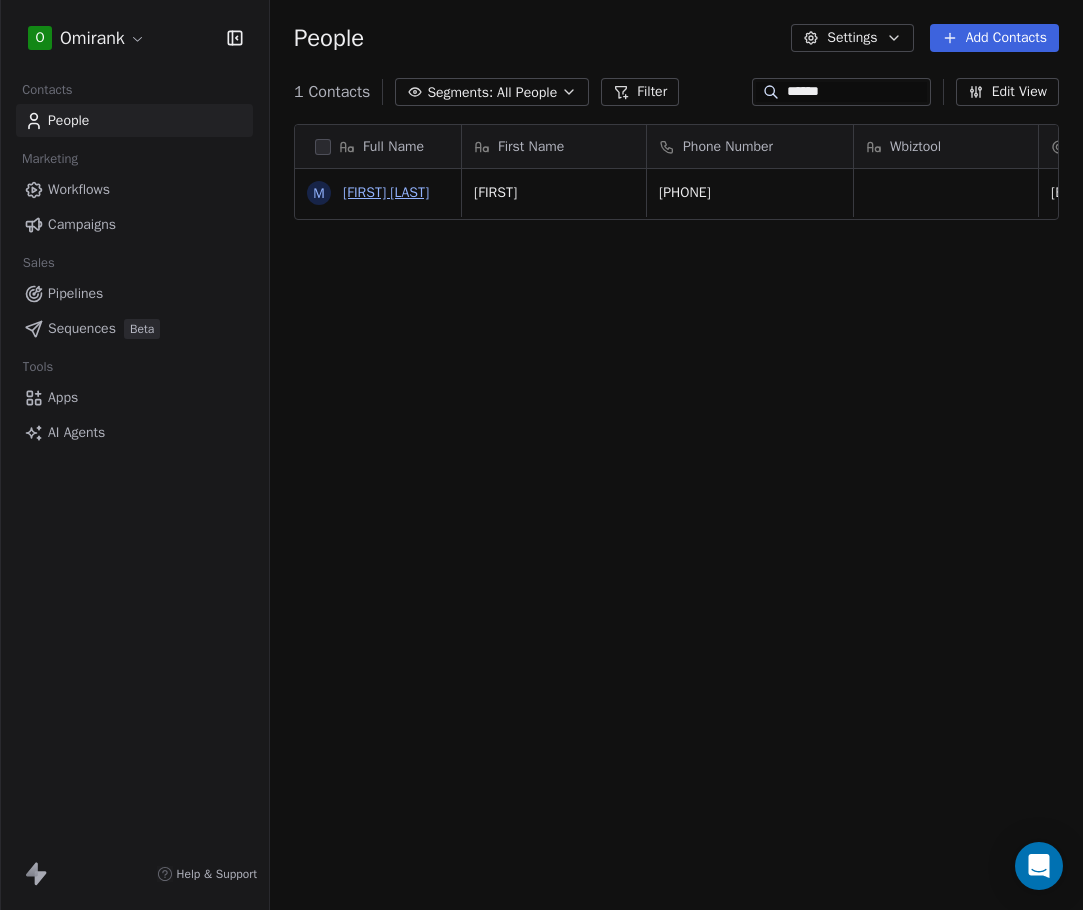 type on "******" 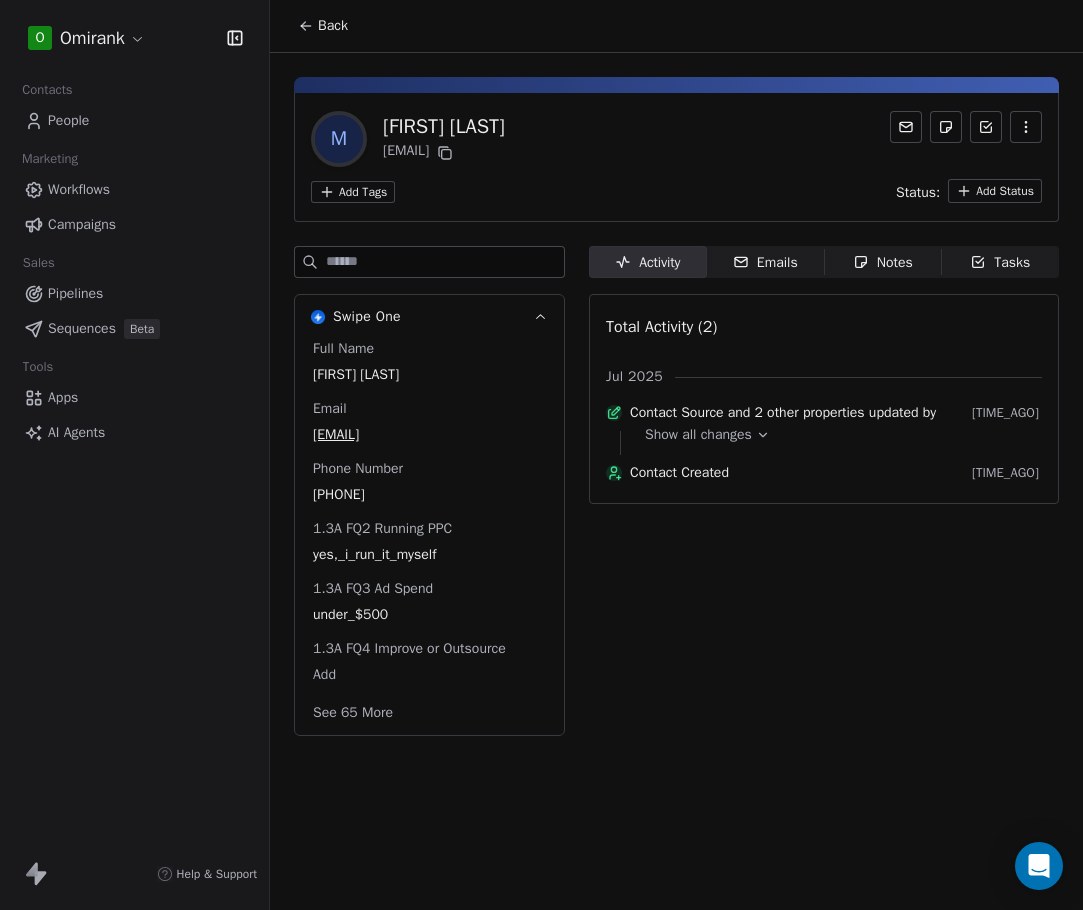 click on "[TIME_AGO]" at bounding box center [824, 497] 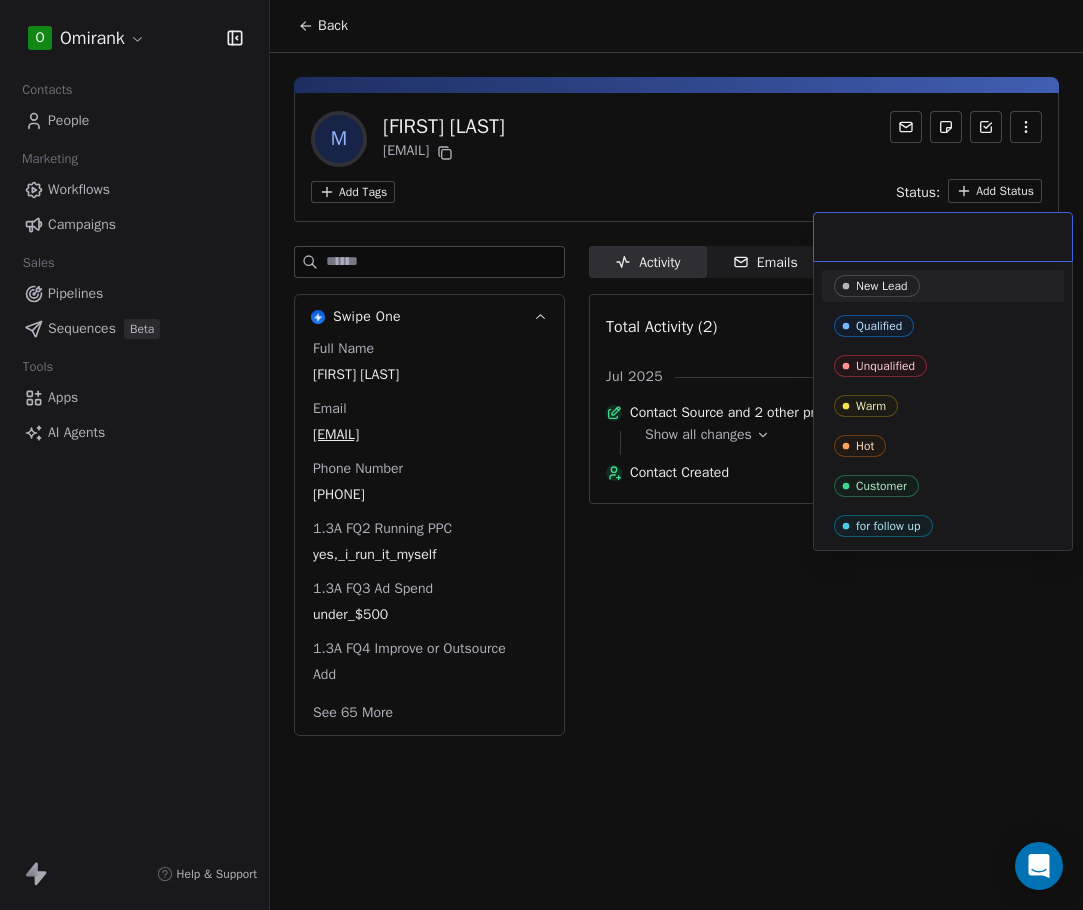 click on "O Omirank Contacts People Marketing Workflows Campaigns Sales Pipelines Sequences Beta Tools Apps AI Agents Help & Support Back m [FIRST] [LAST] [EMAIL] Add Tags Status: Add Status Swipe One Full Name [FIRST] [LAST] Email [EMAIL] Phone Number [PHONE] 1.3A FQ2 Running PPC yes,_i_run_it_myself 1.3A FQ3 Ad Spend under_$500 1.3A FQ4 Improve or Outsource Add See 65 More Activity Activity Emails Emails Notes Notes Tasks Tasks Total Activity (2) [MONTH] [YEAR] Contact Source and 2 other properties updated by 8 days ago Show all changes Contact Created 14 days ago
New Lead Qualified Unqualified Warm Hot Customer for follow up" at bounding box center [541, 455] 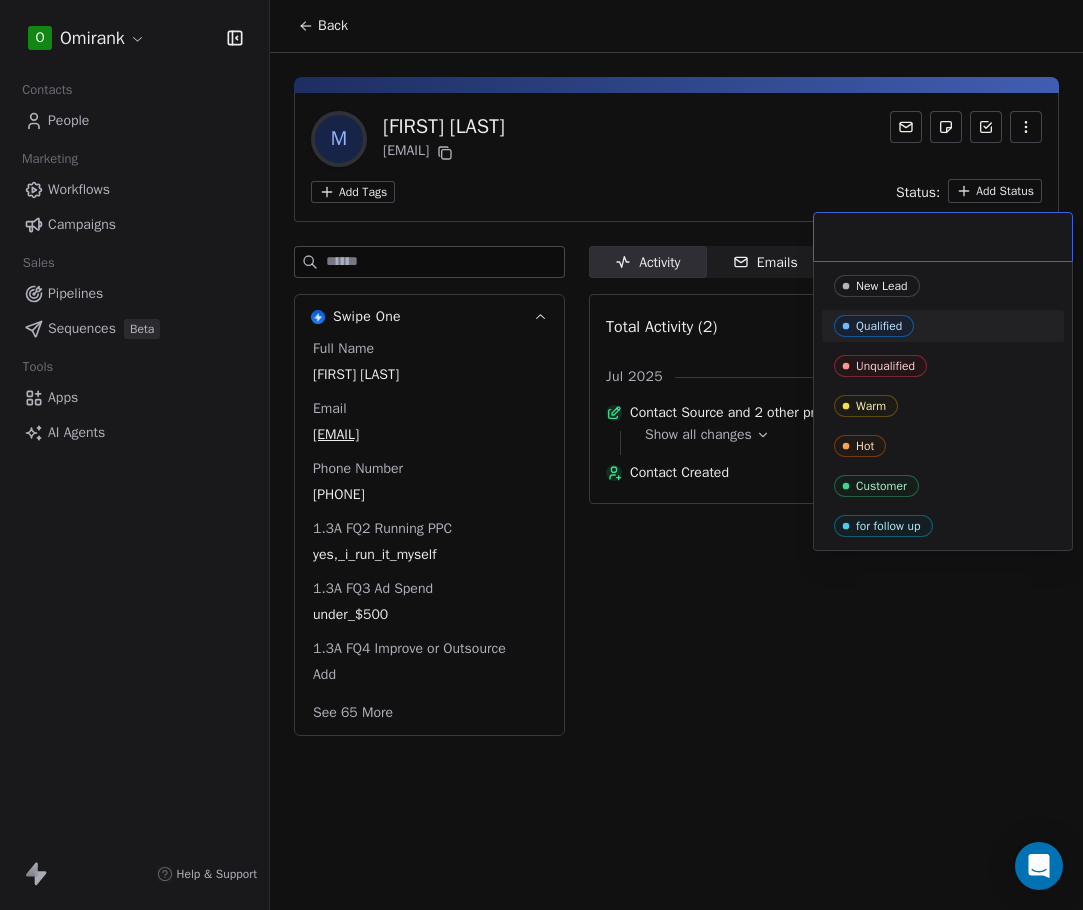 click on "Qualified" at bounding box center (874, 326) 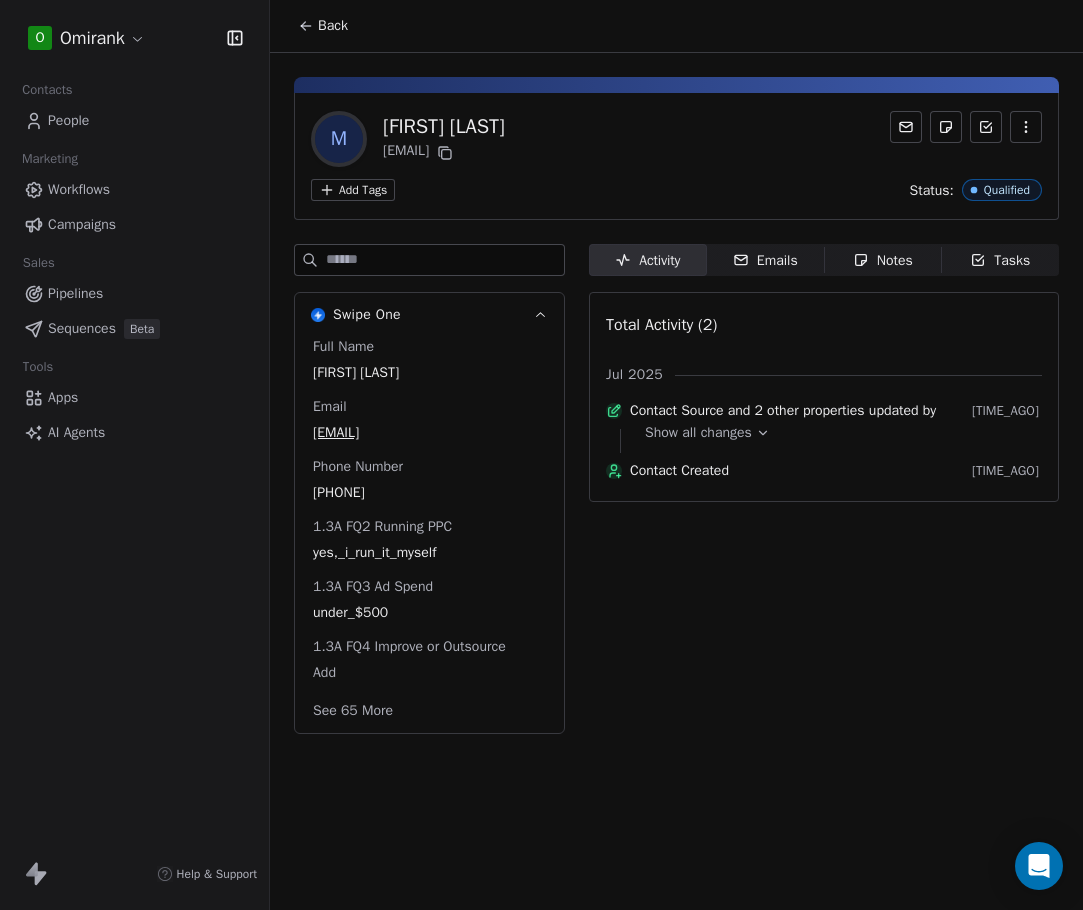click on "Emails Emails" at bounding box center (766, 260) 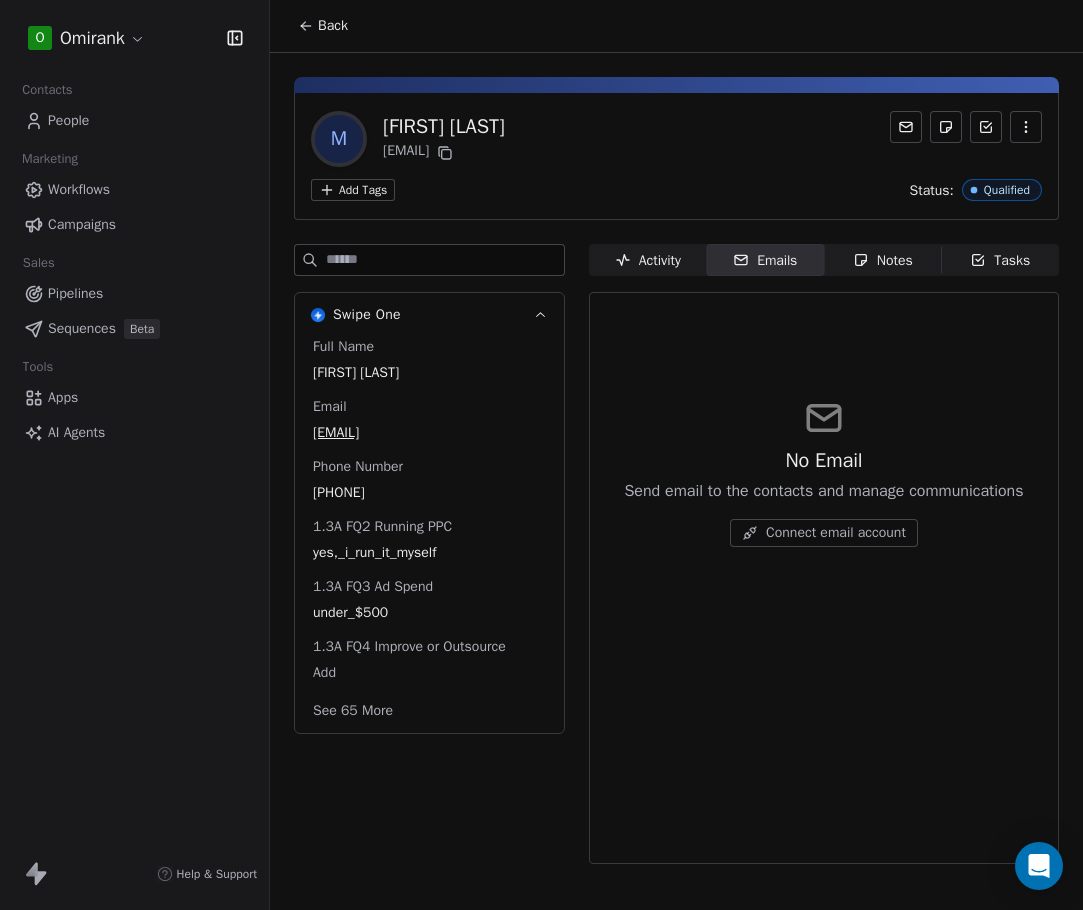 click on "Notes   Notes" at bounding box center [883, 260] 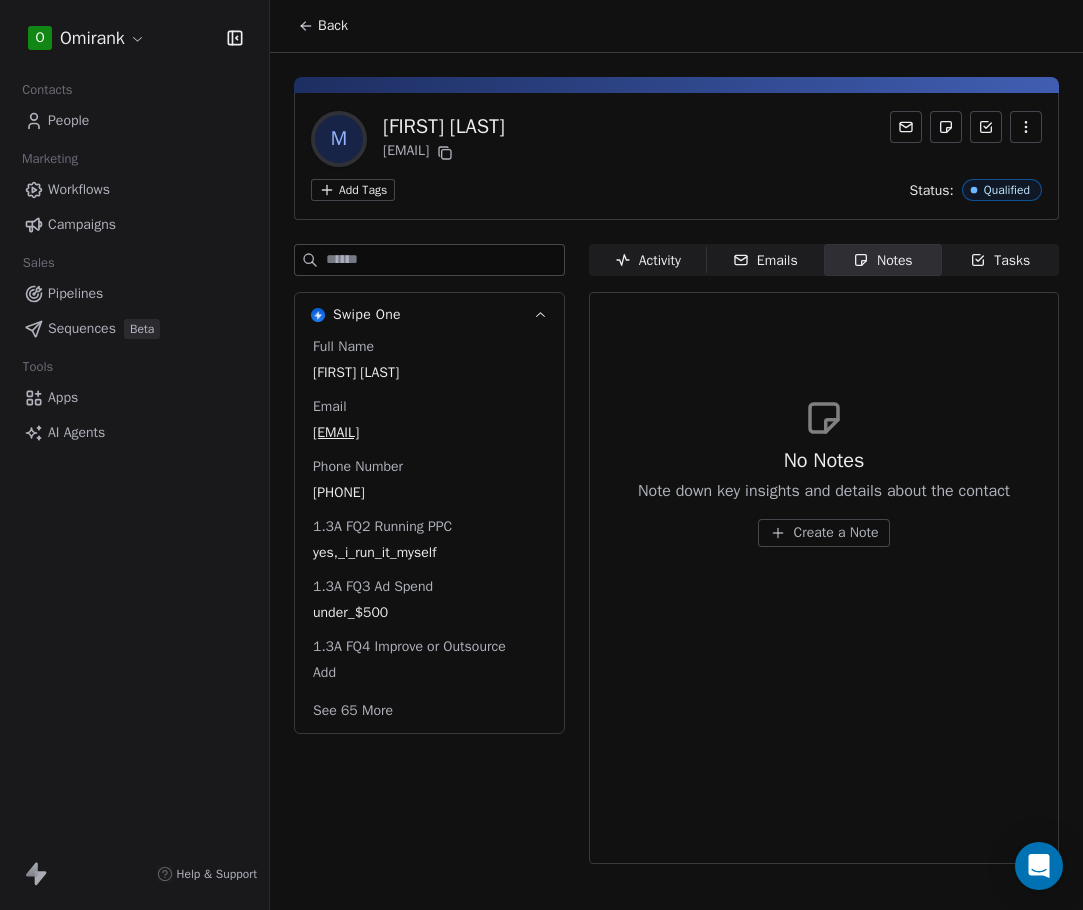 click on "Create a Note" at bounding box center [836, 533] 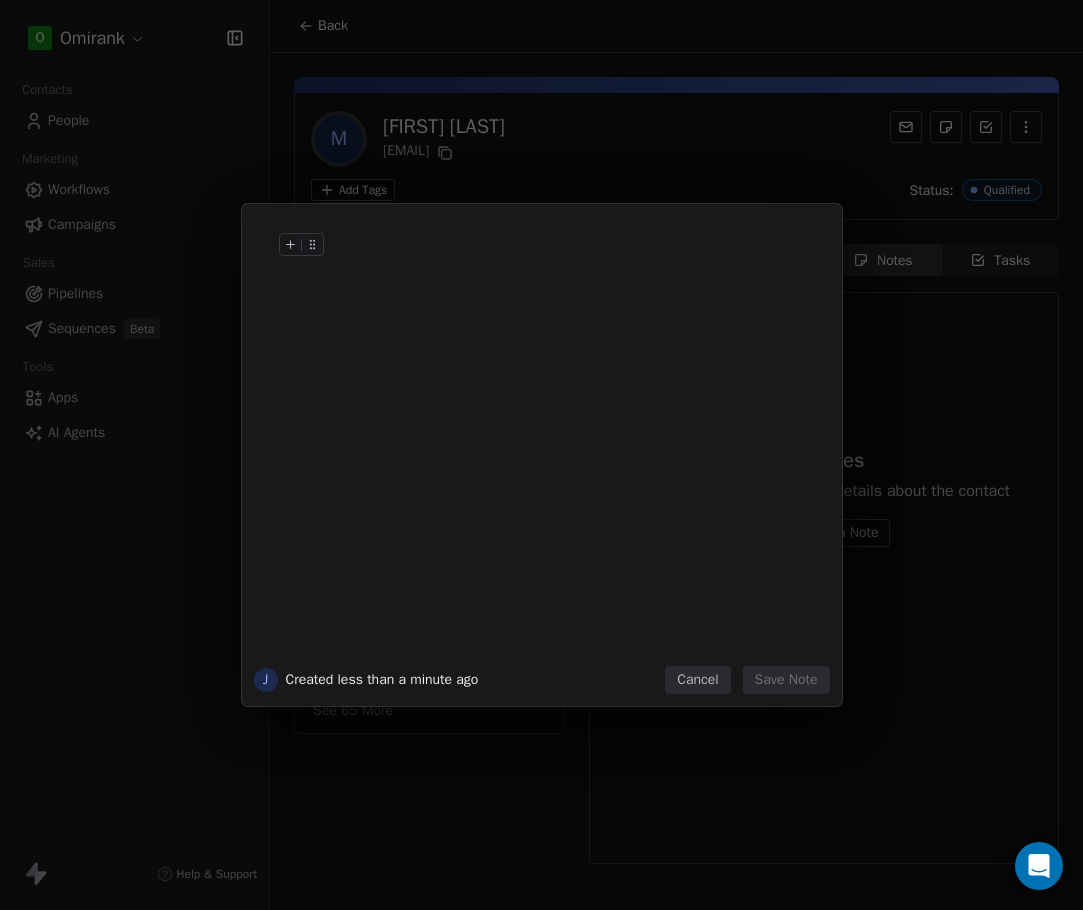 type 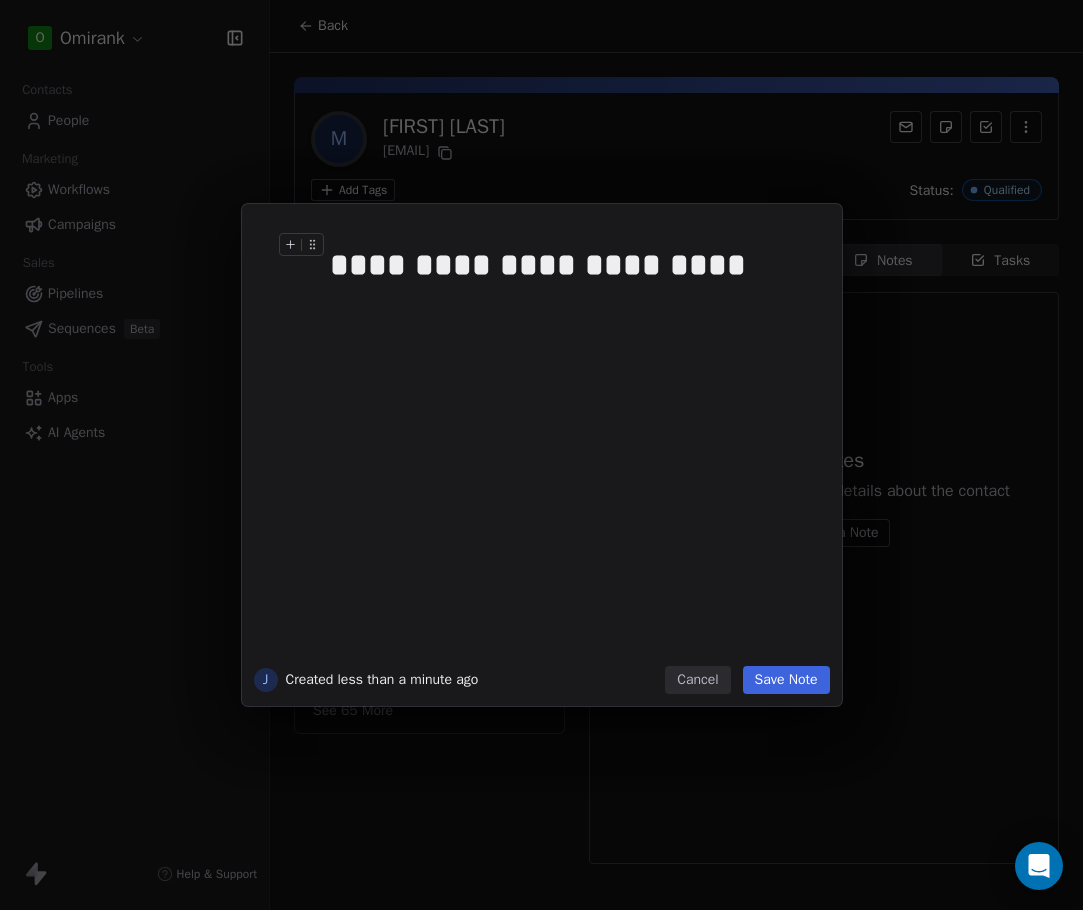 click on "Save Note" at bounding box center [786, 680] 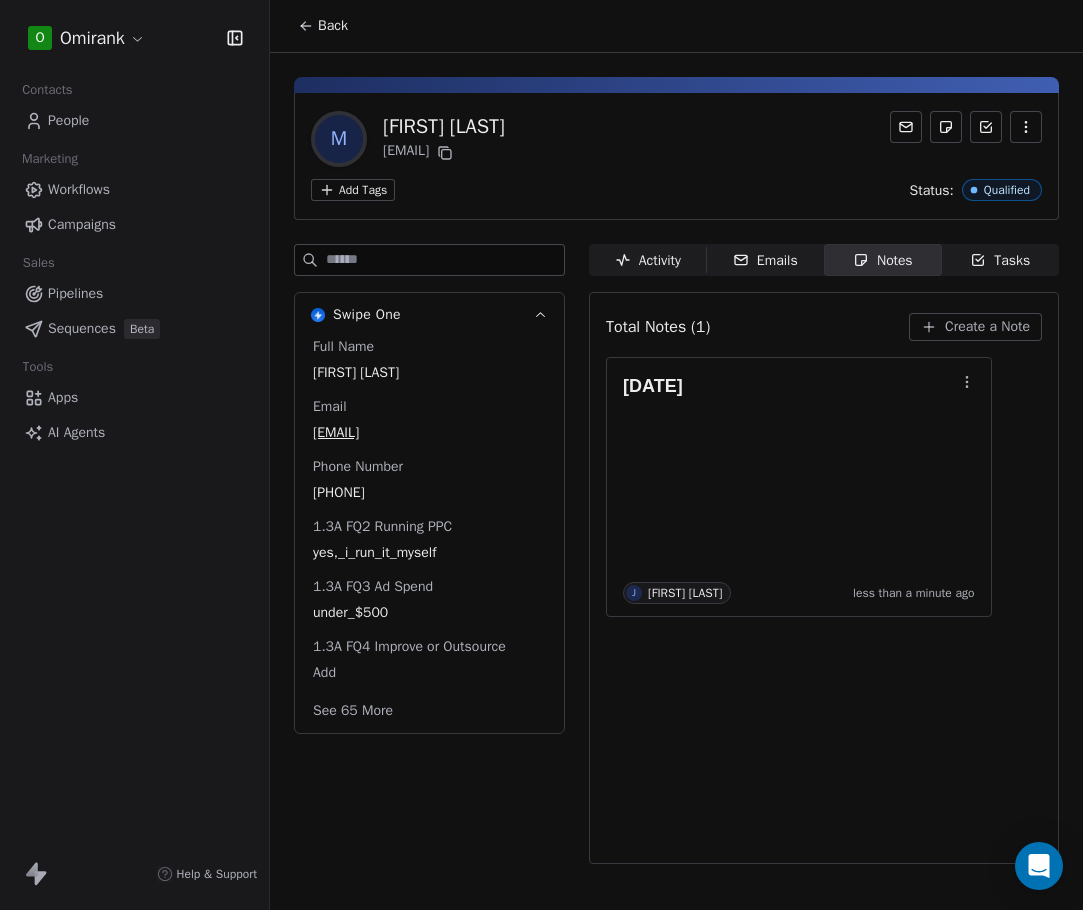 click on "[DATE]" at bounding box center [799, 487] 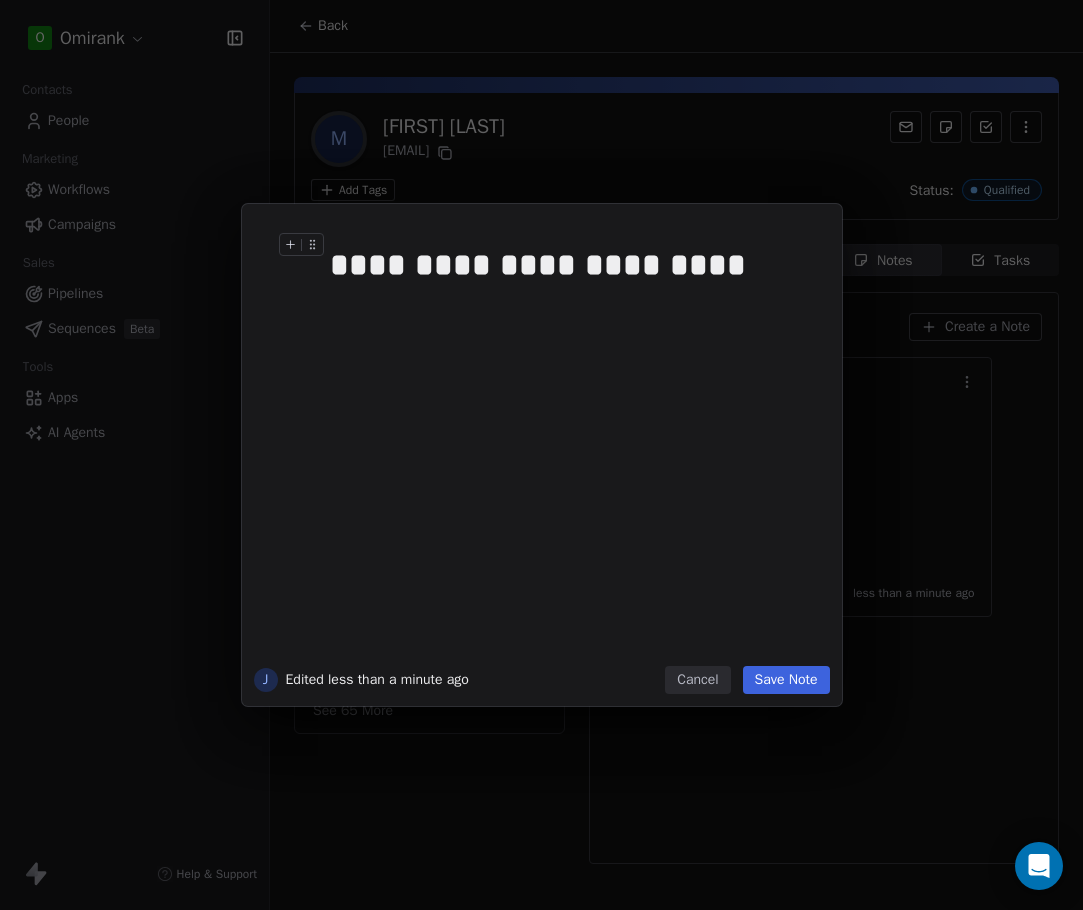 click on "**********" at bounding box center [564, 265] 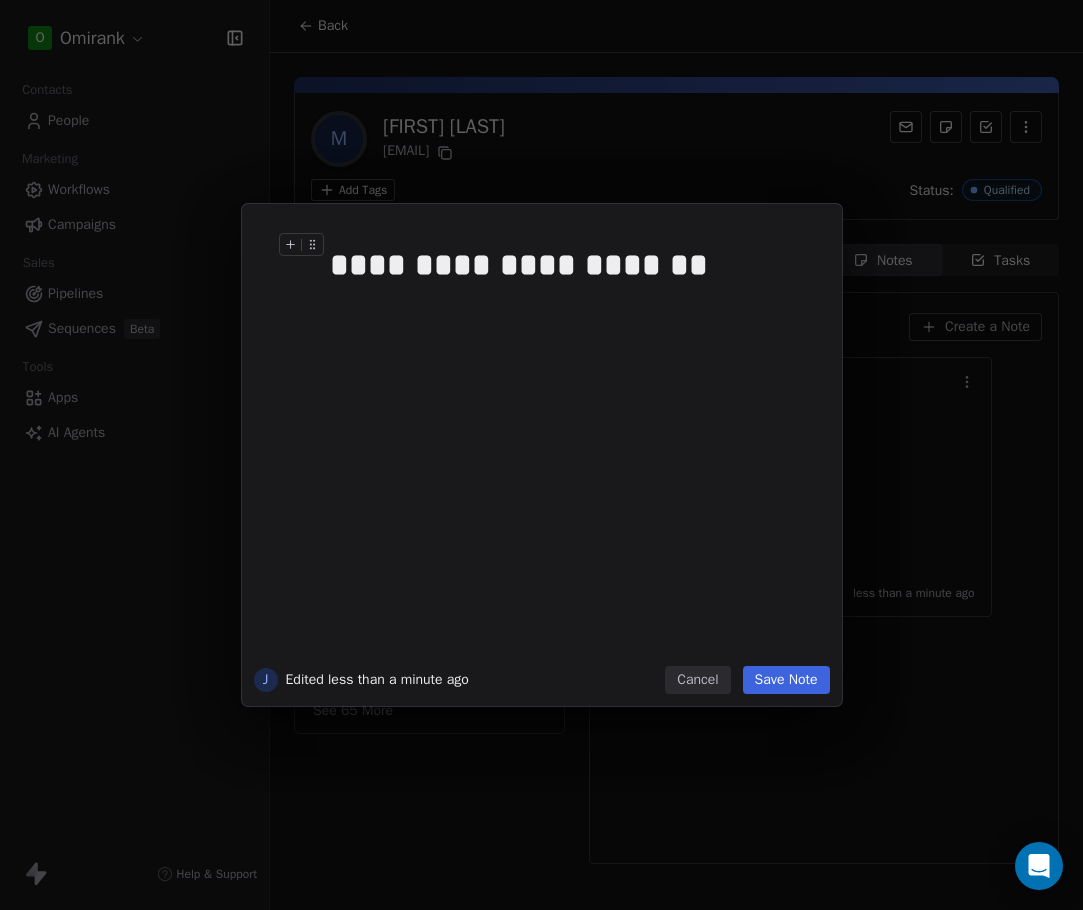 click on "**********" at bounding box center [572, 265] 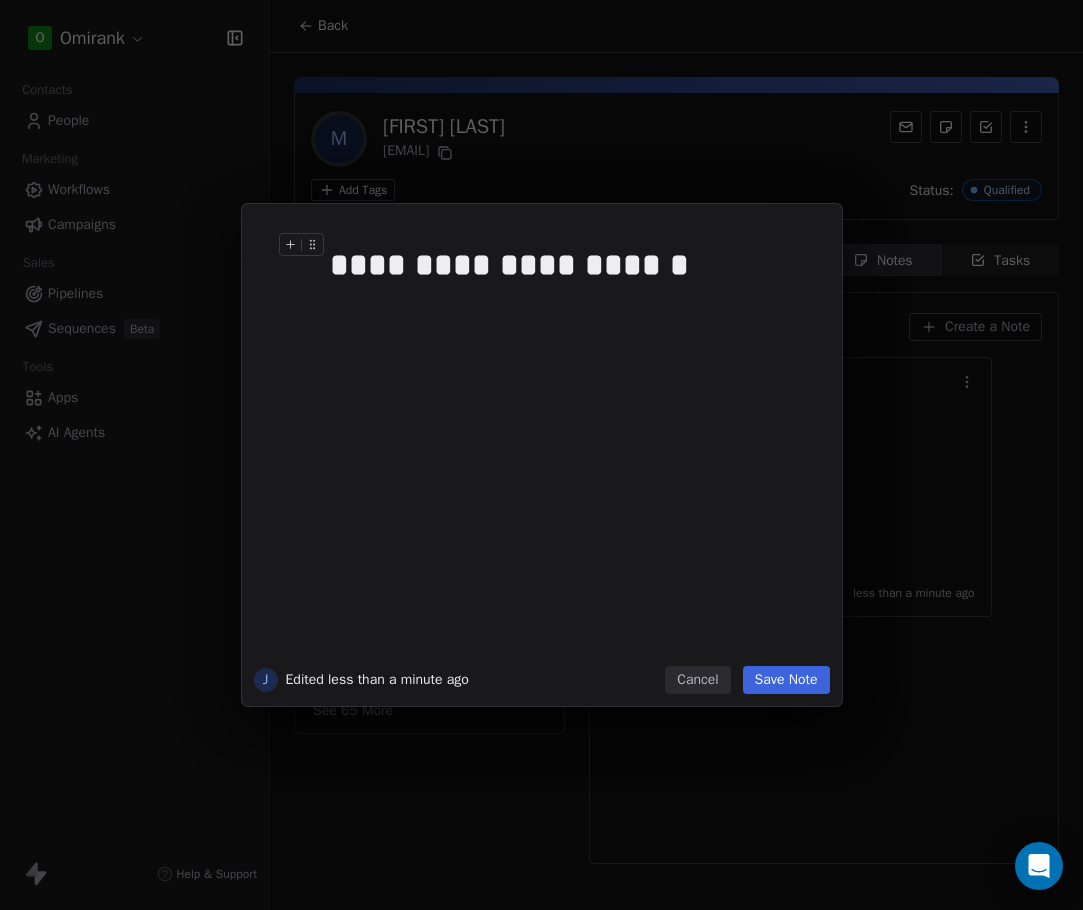 click on "**********" at bounding box center (564, 265) 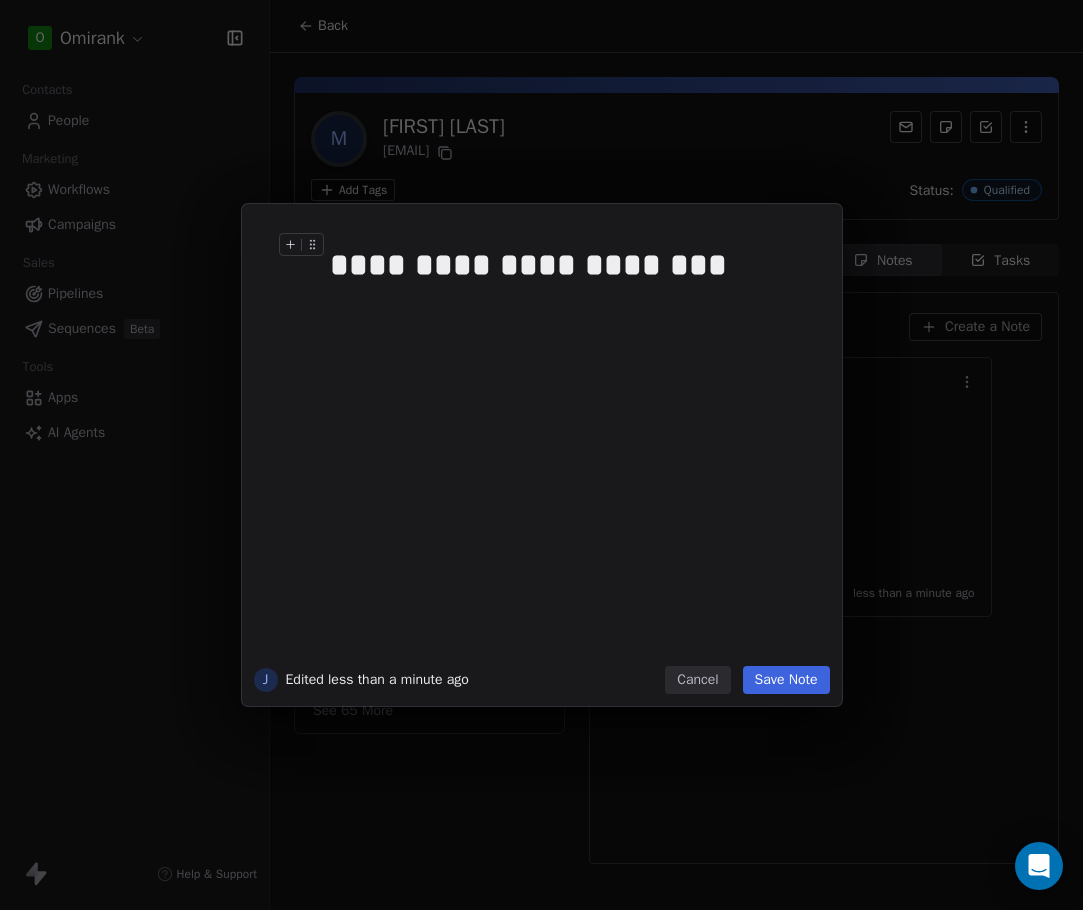 click on "**********" at bounding box center (564, 265) 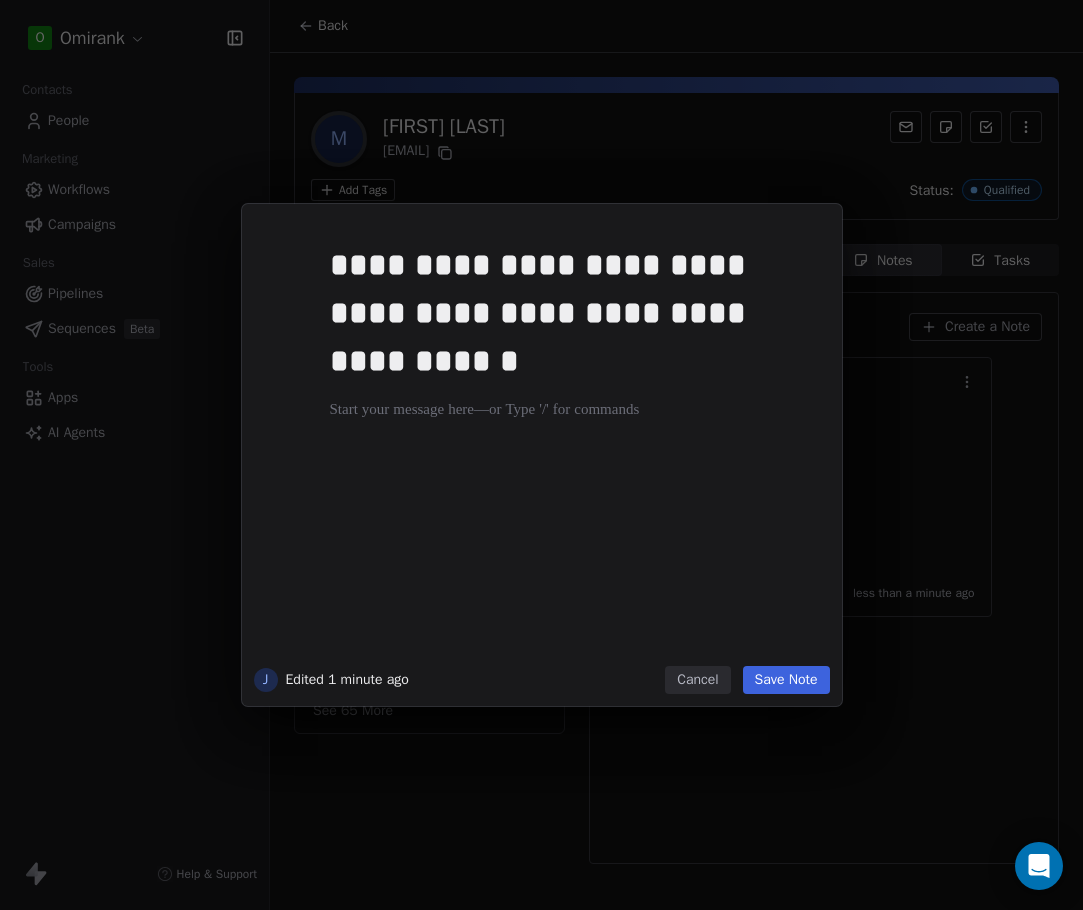 click on "**********" at bounding box center [572, 446] 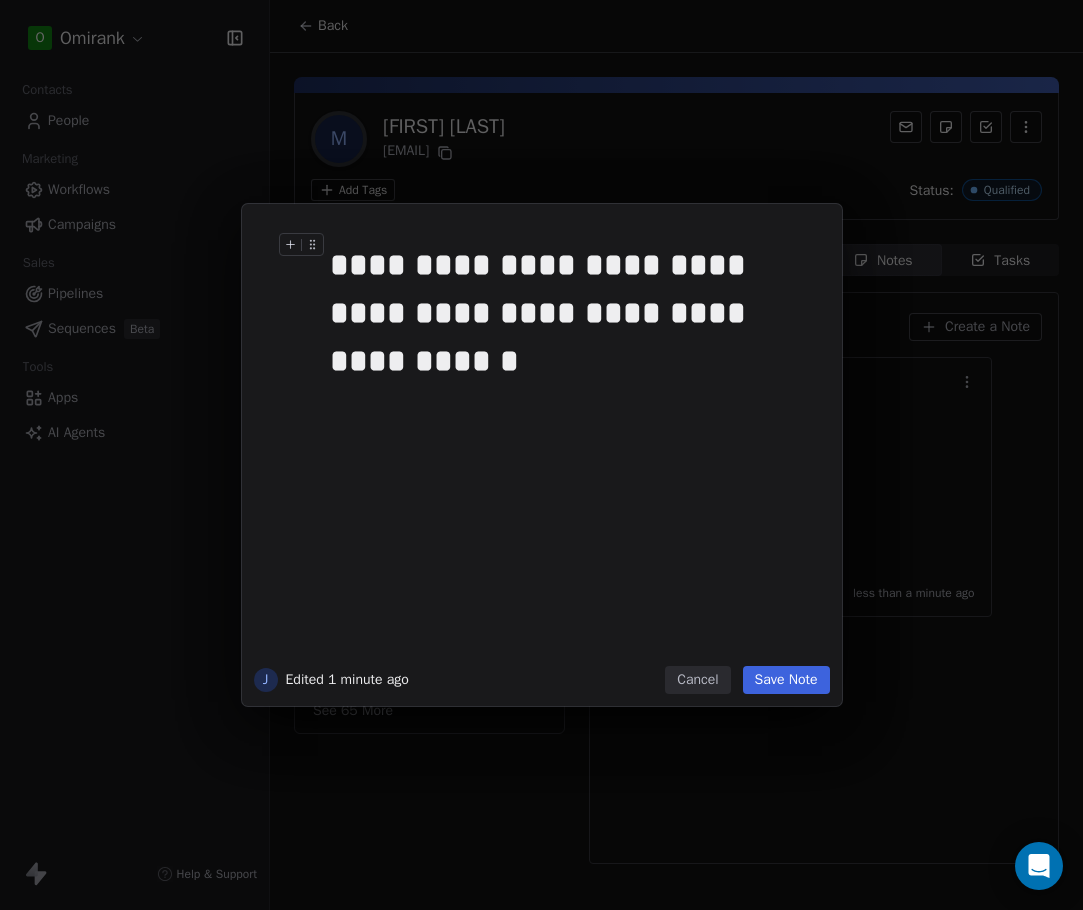 click on "**********" at bounding box center [564, 313] 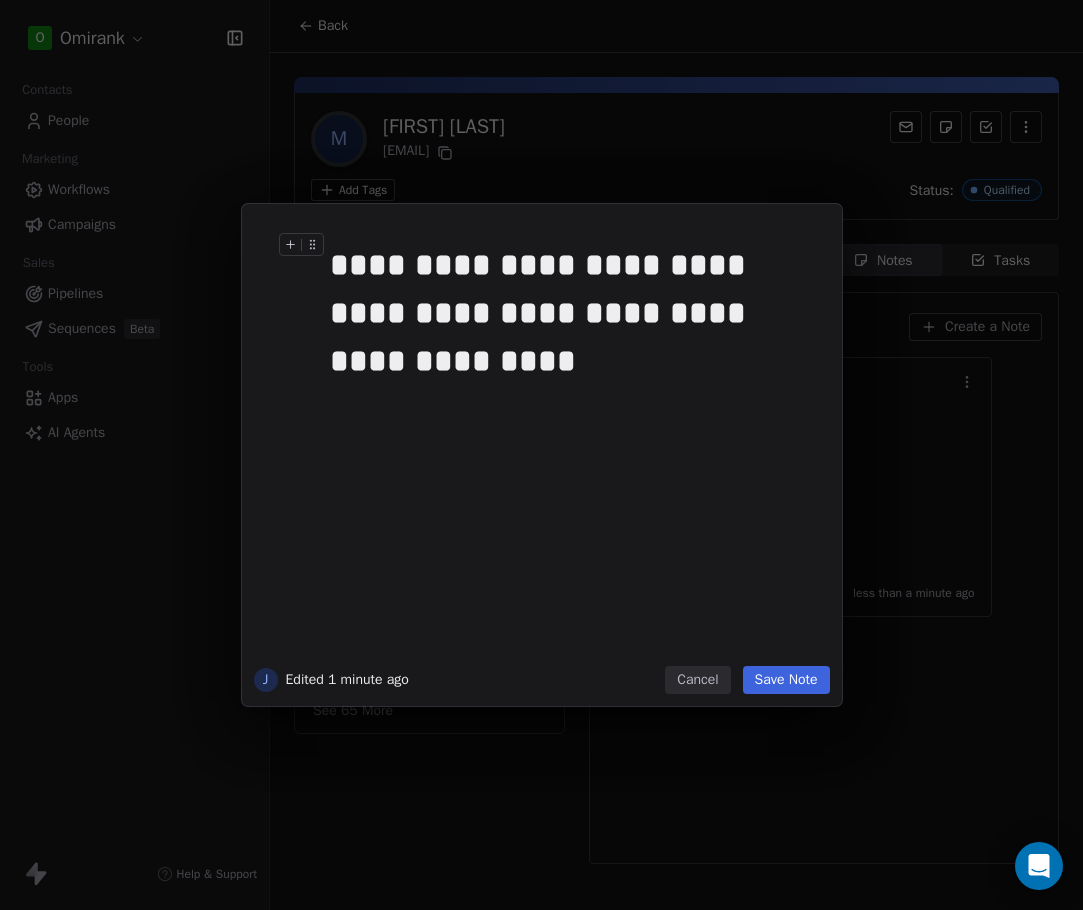 click on "Save Note" at bounding box center [786, 680] 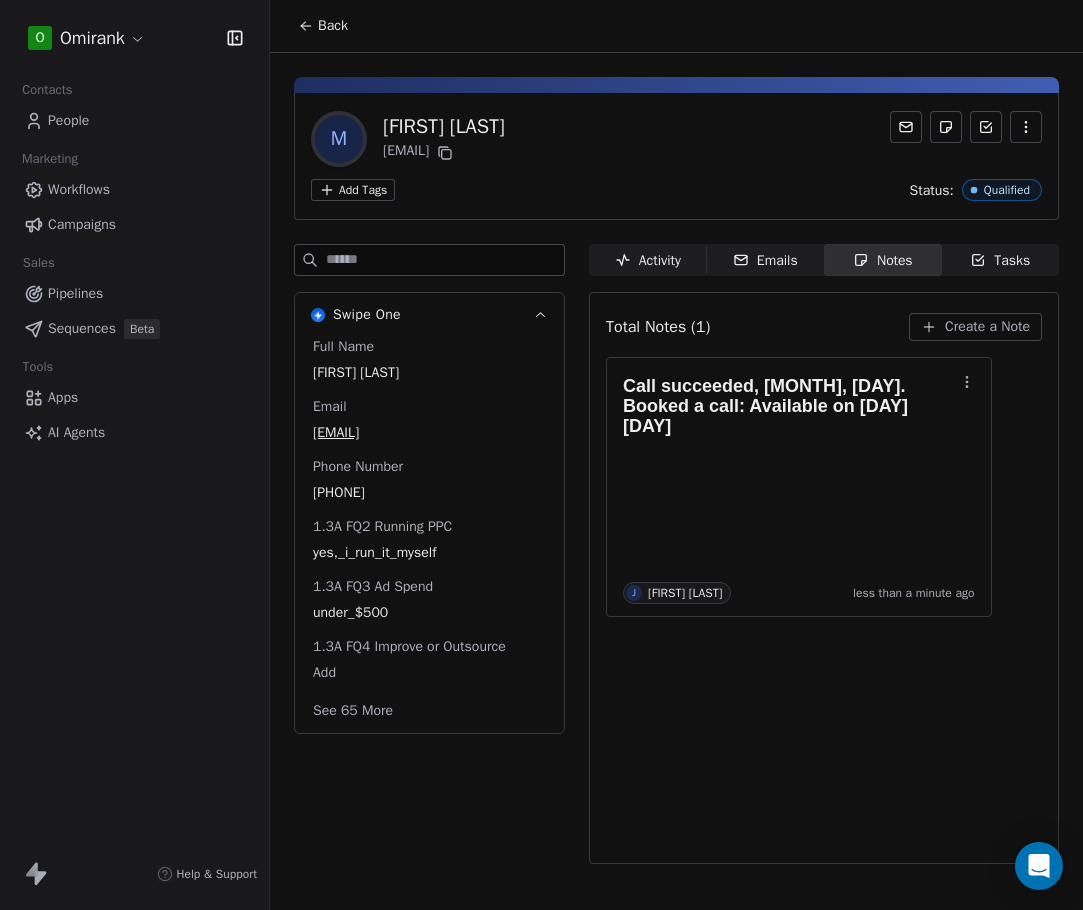 click on "[DATE]" at bounding box center [824, 578] 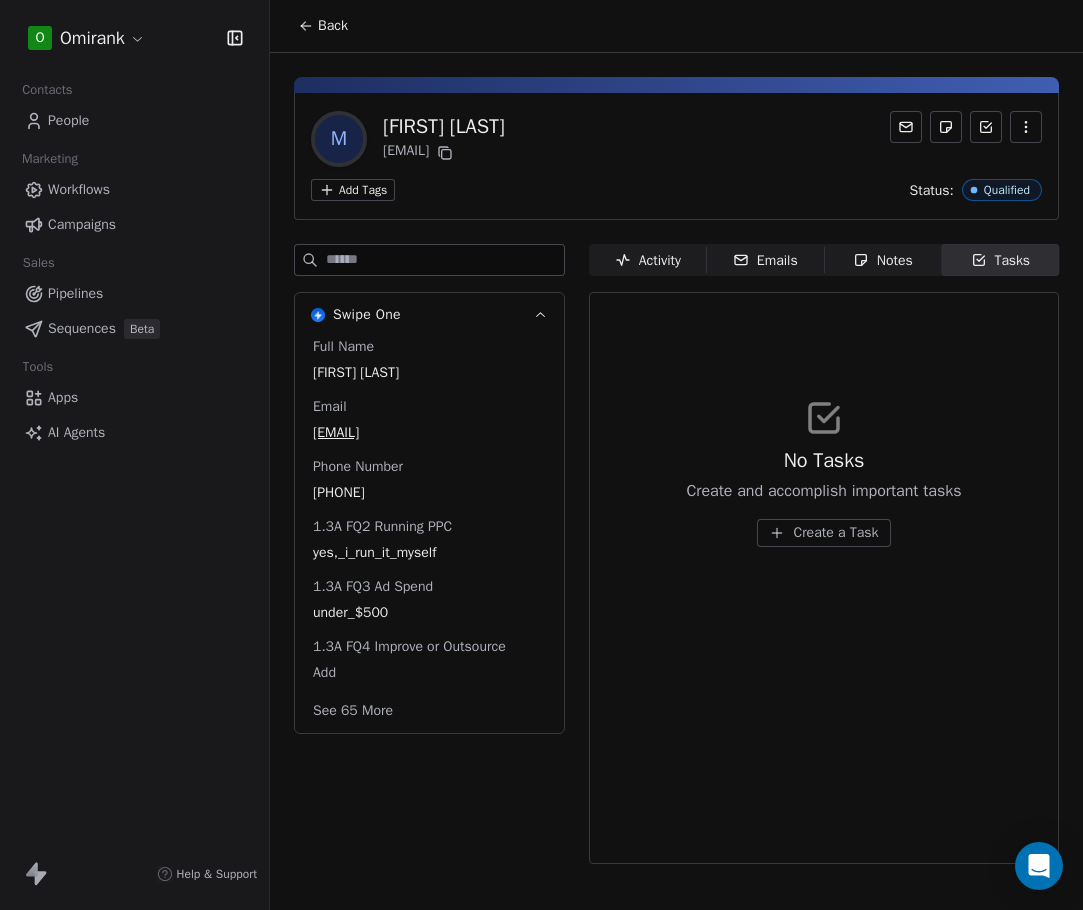 click on "Tasks" at bounding box center [1000, 260] 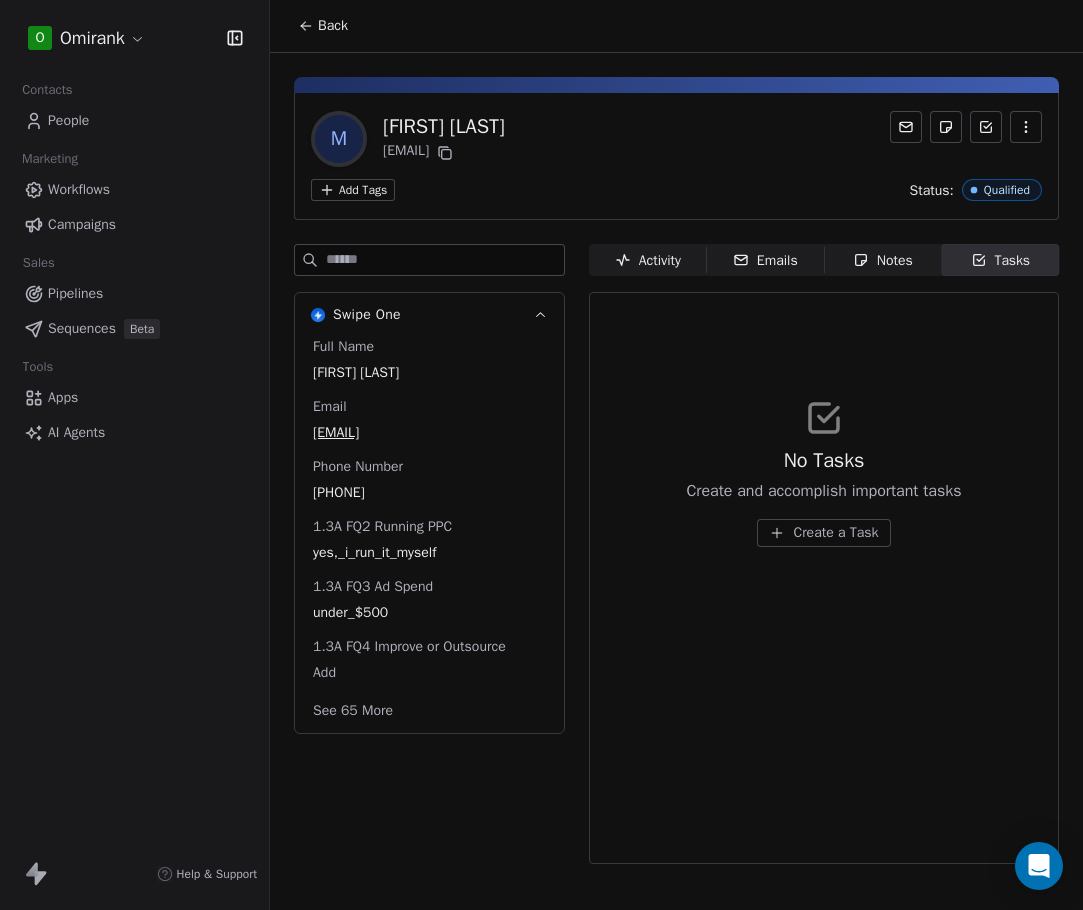 click on "Activity Activity" at bounding box center [648, 260] 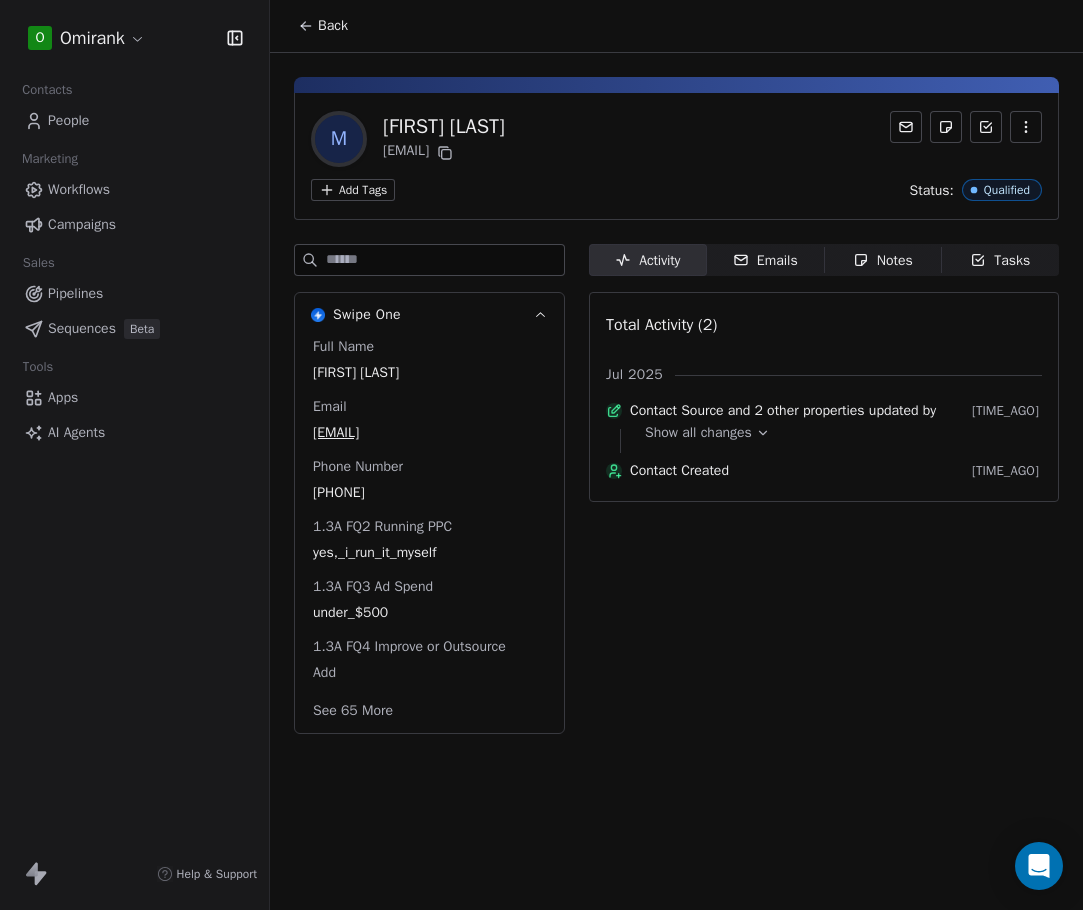 click 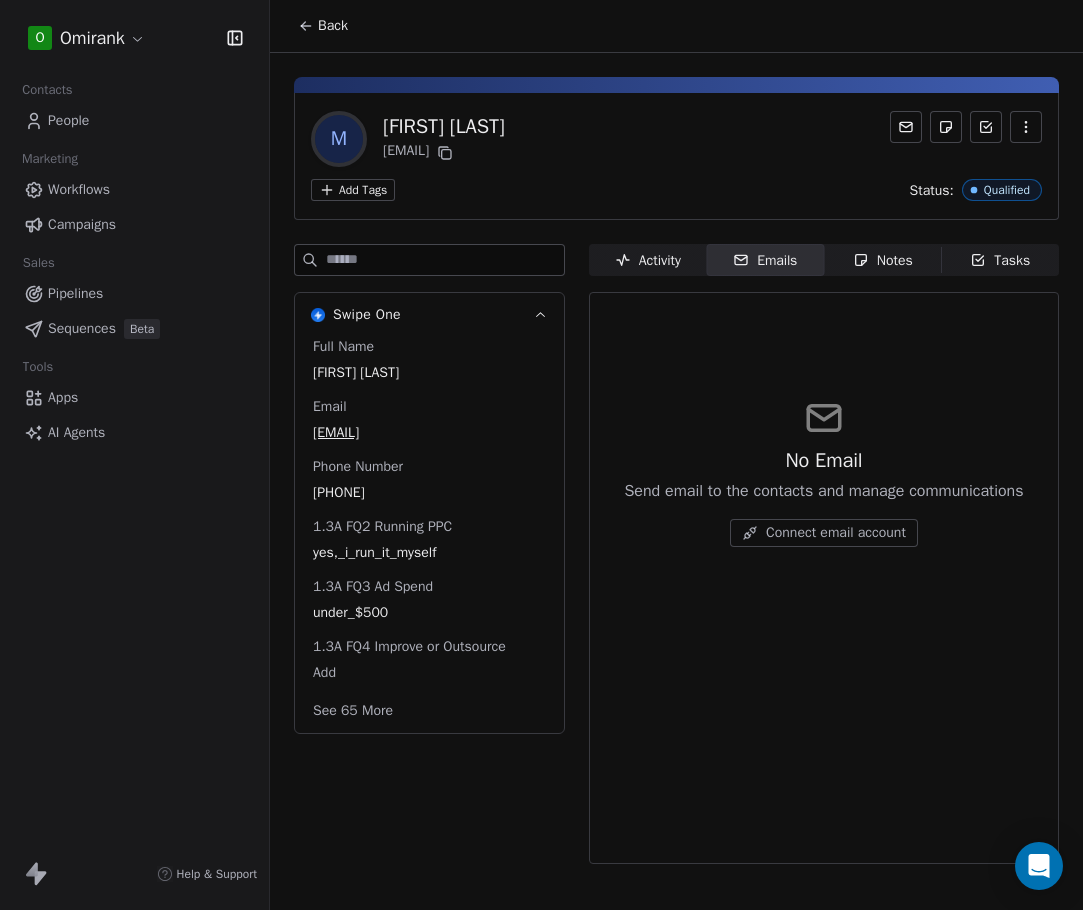 click 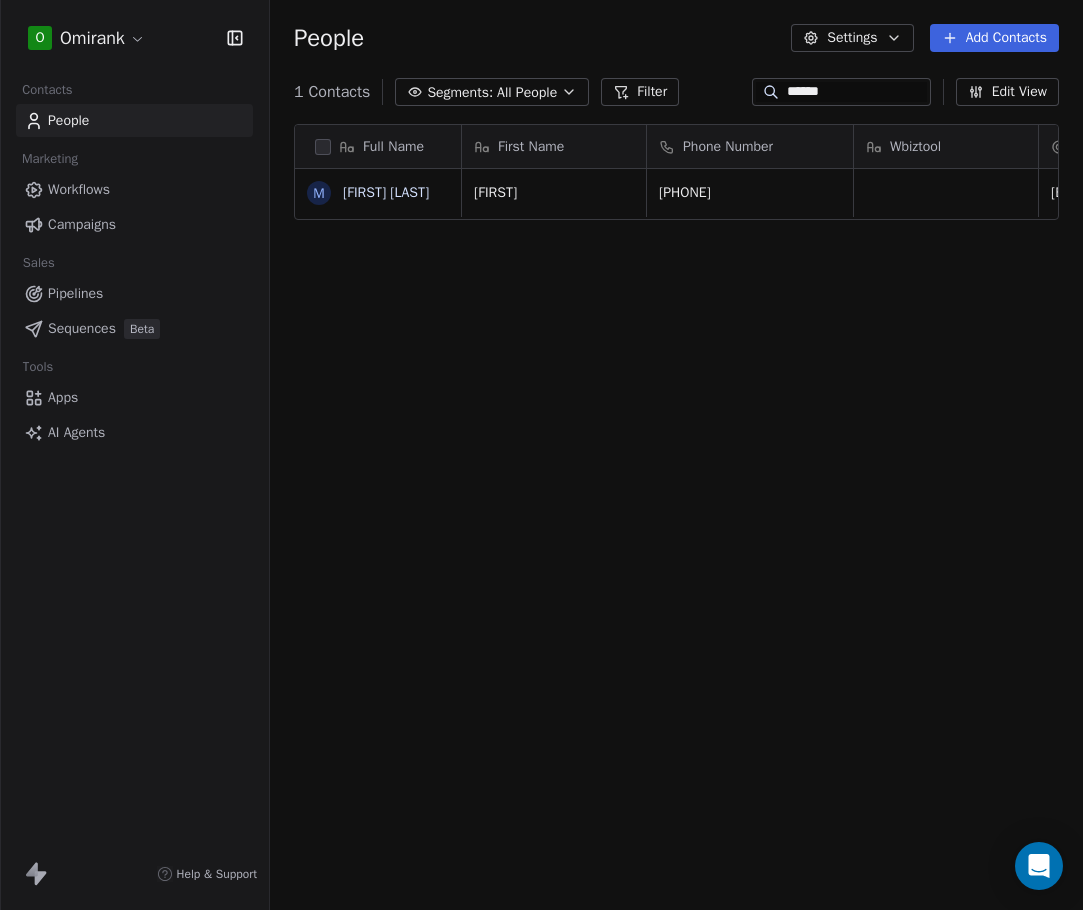 scroll, scrollTop: 16, scrollLeft: 16, axis: both 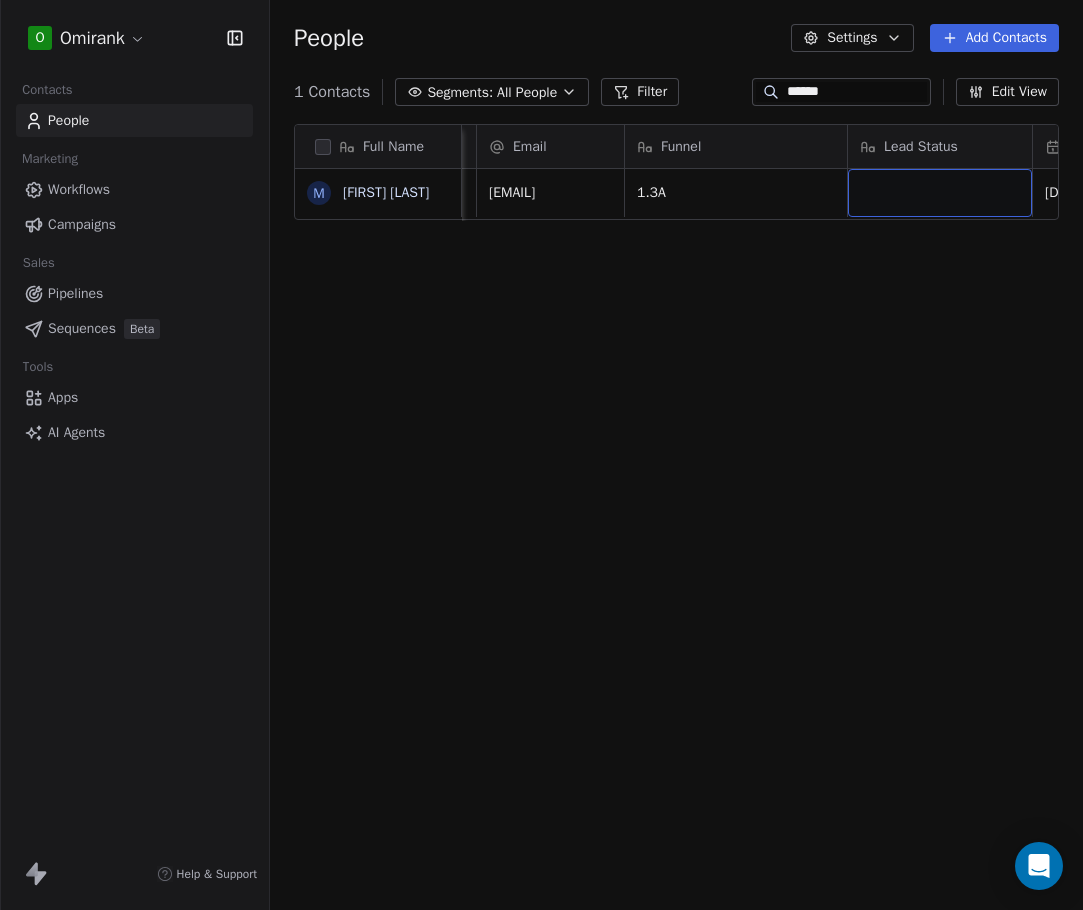 click at bounding box center (940, 193) 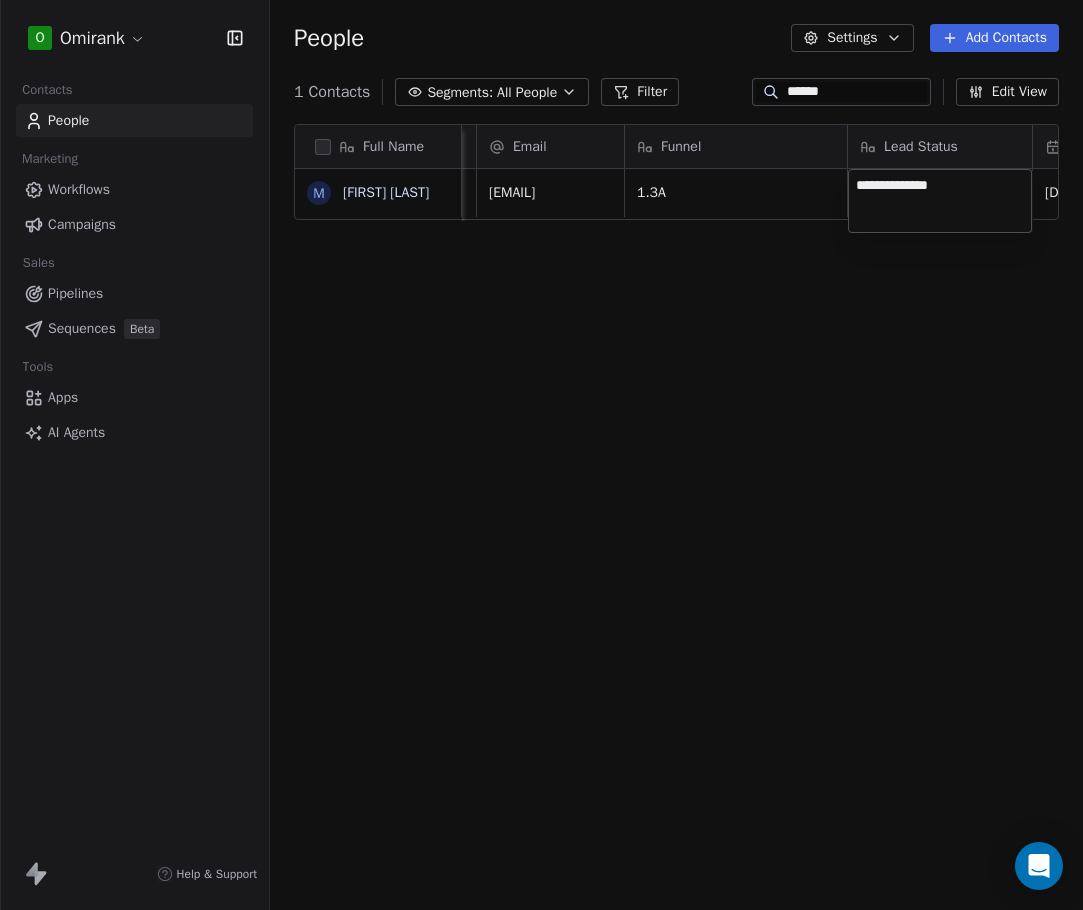 type on "**********" 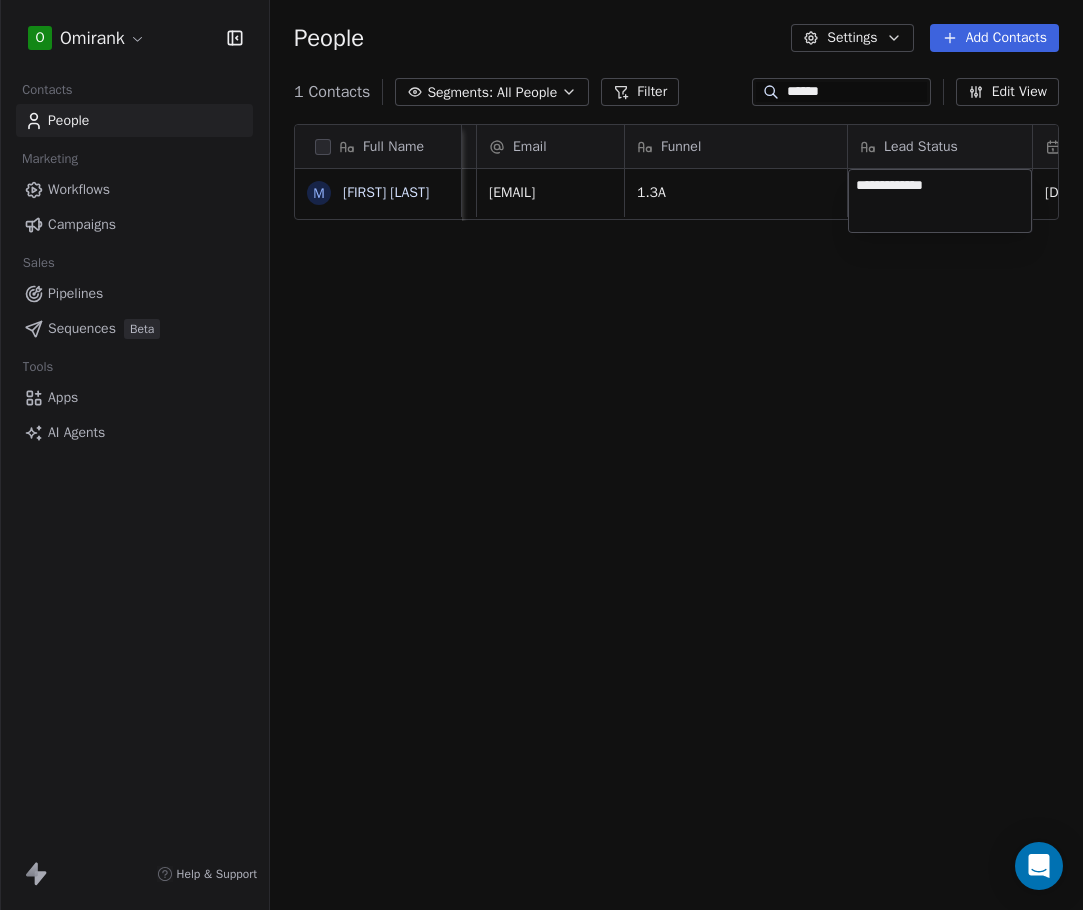 click on "**********" at bounding box center [541, 455] 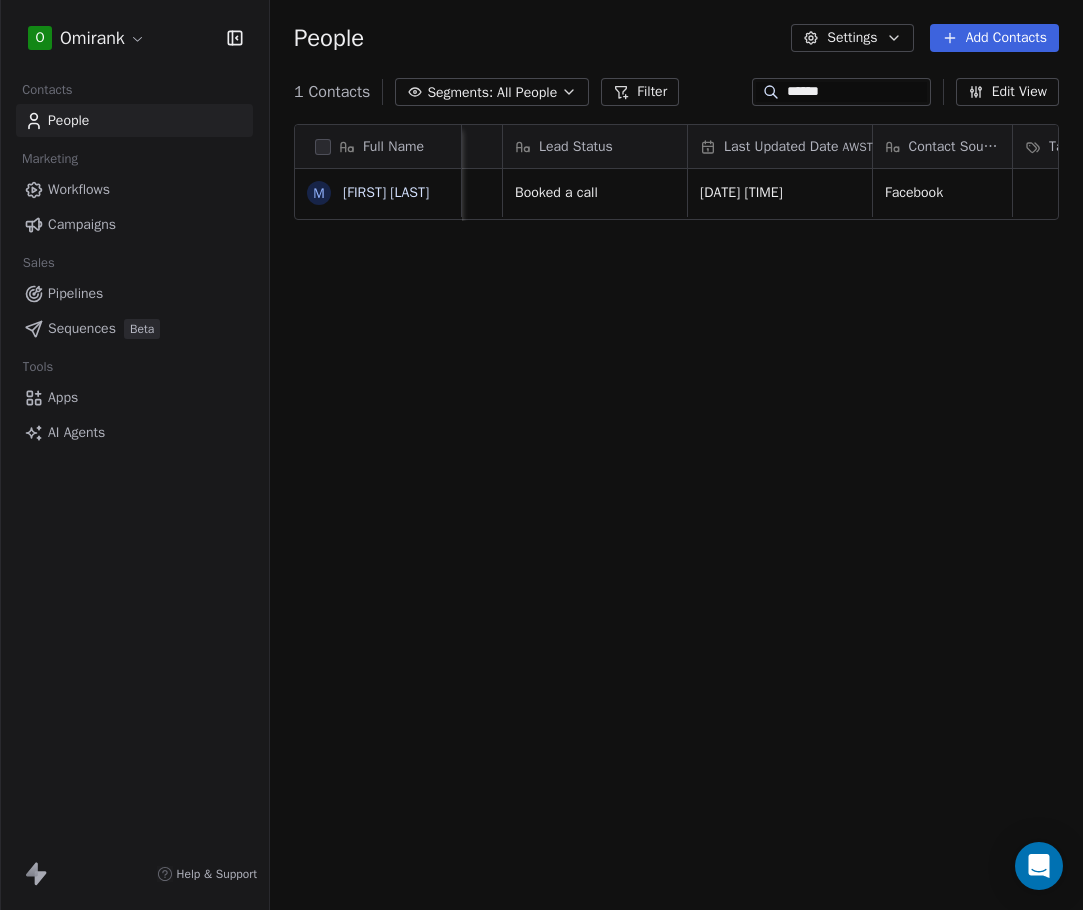 scroll, scrollTop: 1, scrollLeft: 1080, axis: both 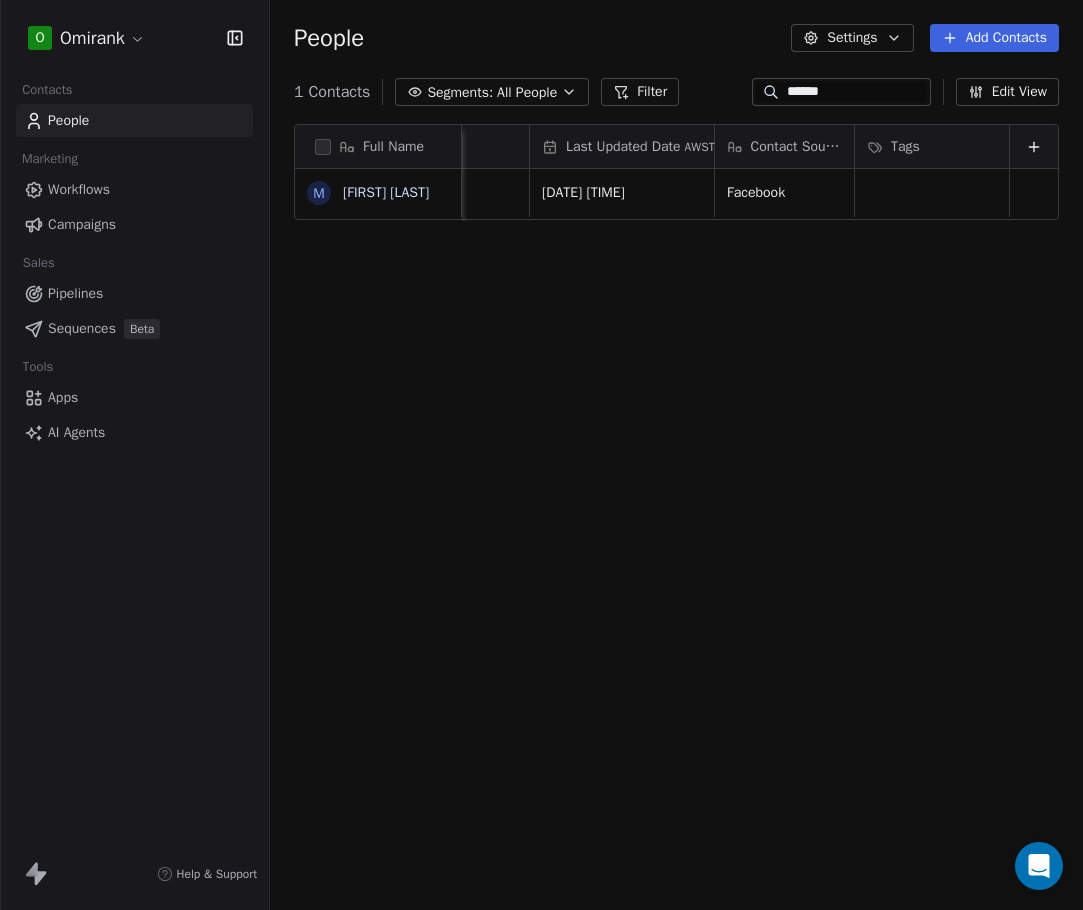 click on "Full Name [FIRST] [LAST] Email Phone Number Tags Country Website Job Title Status [EMAIL] [DATE] [TIME]
To pick up a draggable item, press the space bar.
While dragging, use the arrow keys to move the item.
Press space again to drop the item in its new position, or press escape to cancel." at bounding box center (676, 508) 